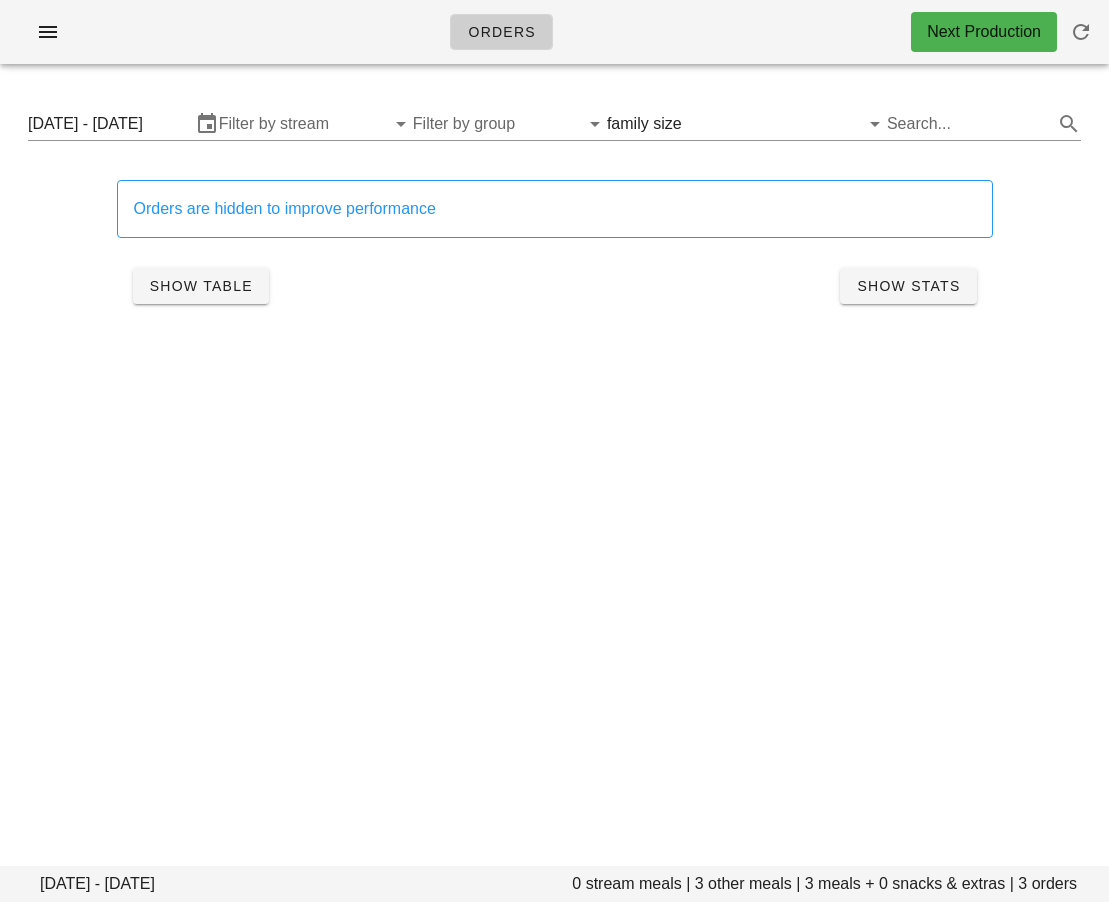 scroll, scrollTop: 0, scrollLeft: 0, axis: both 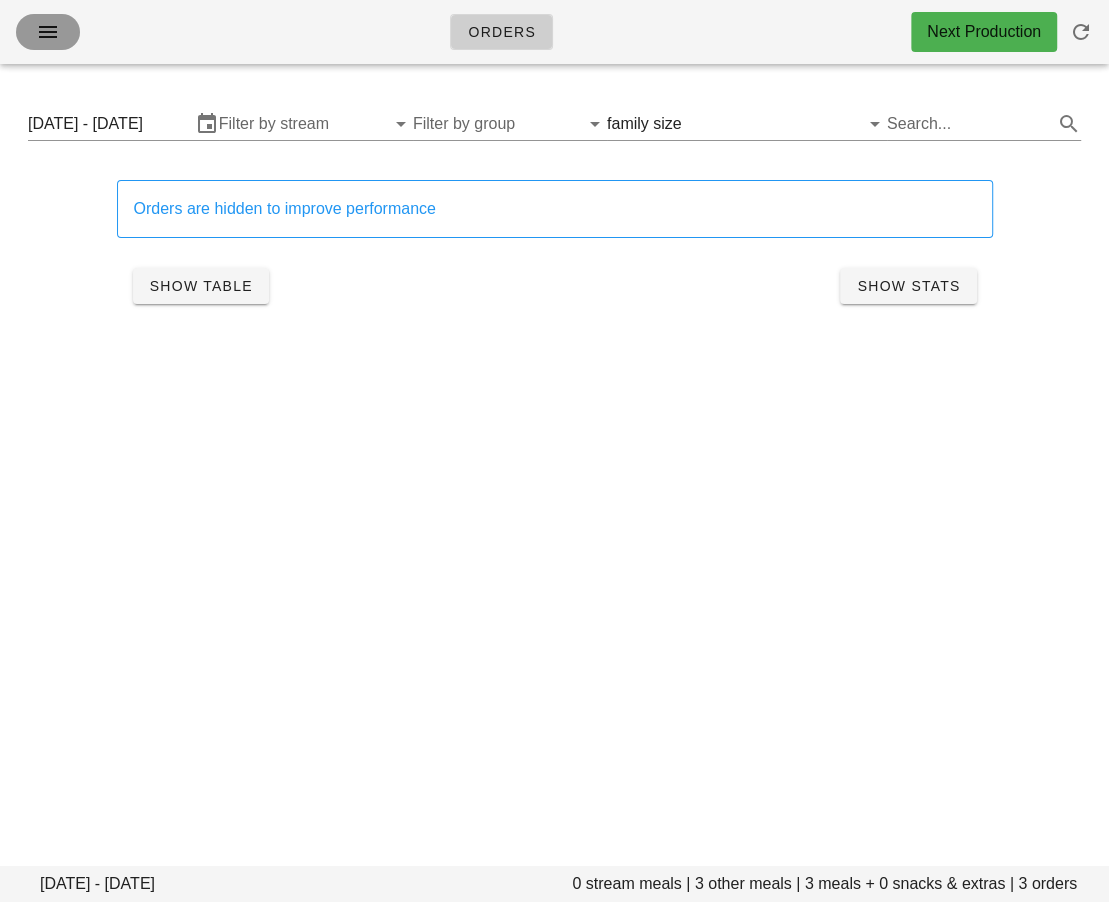 click at bounding box center (48, 32) 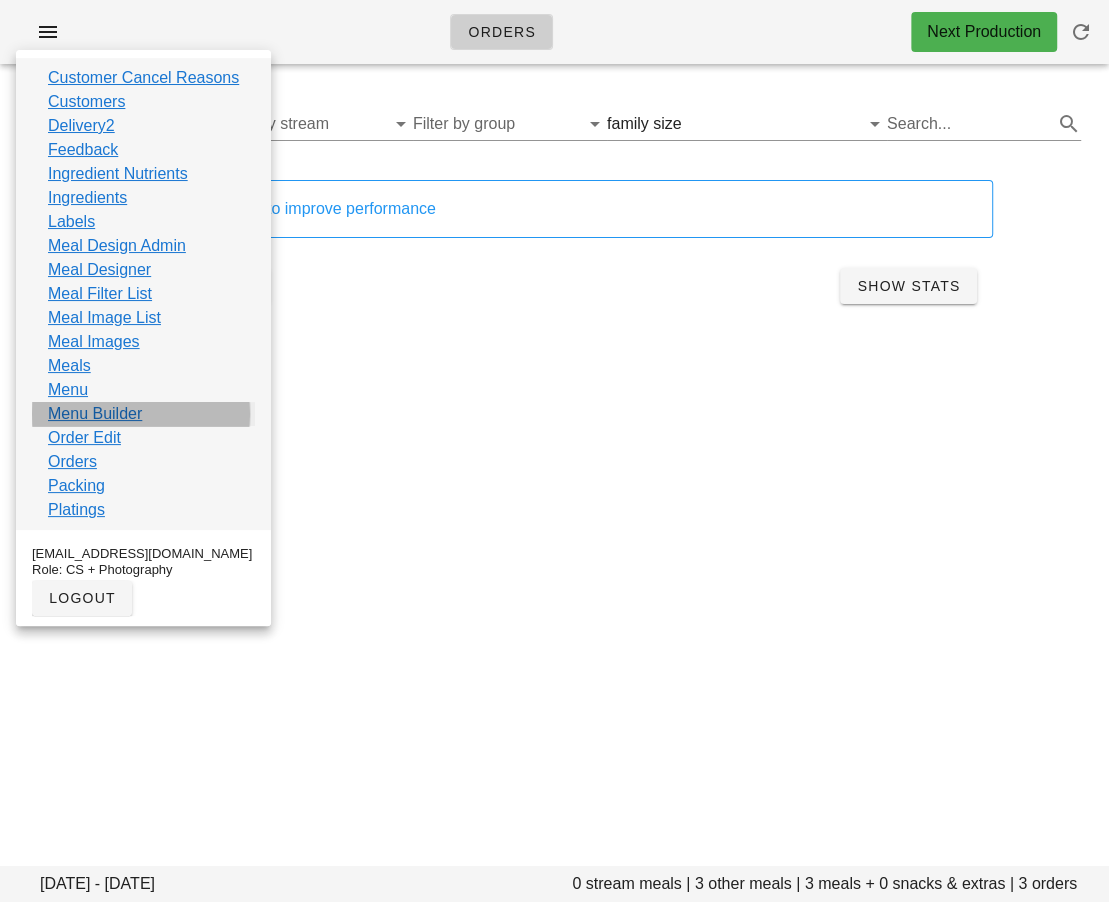 click on "Menu Builder" at bounding box center [95, 414] 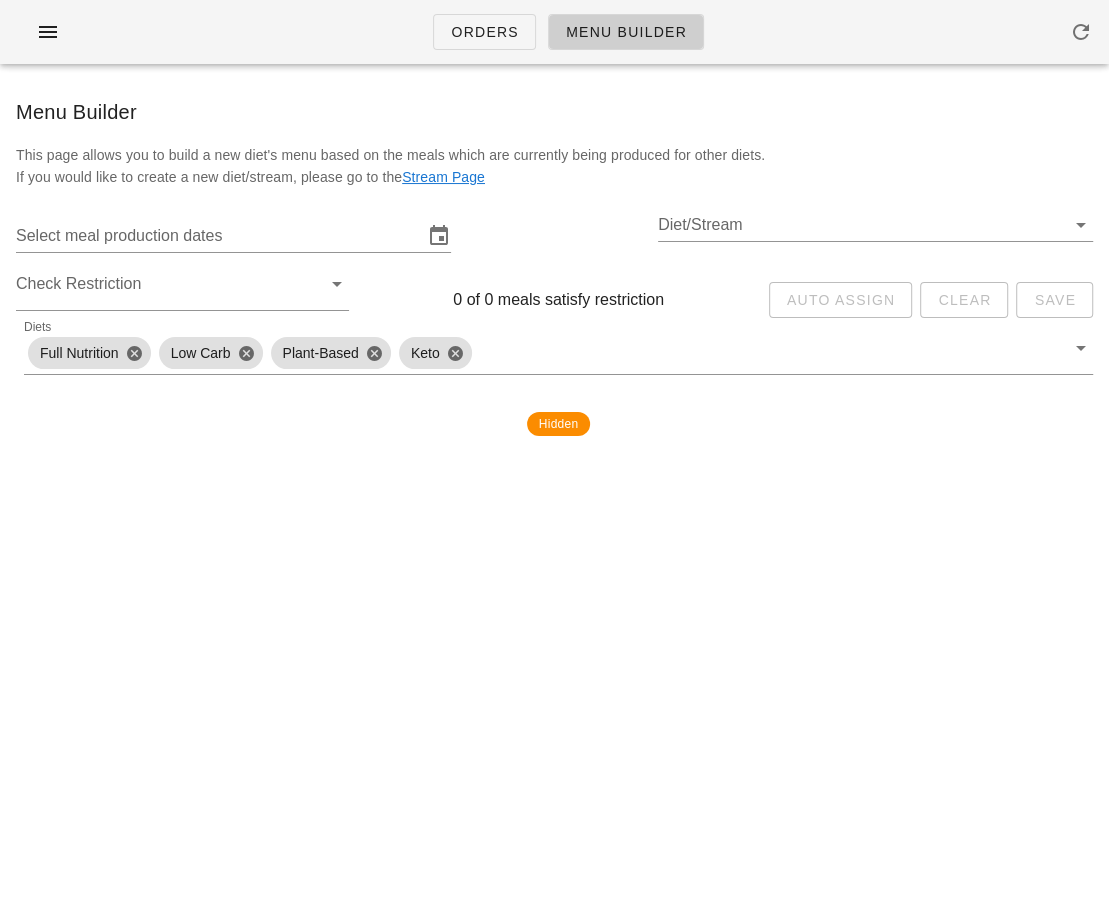 click on "Orders Menu Builder Menu Builder  This page allows you to build a new diet's menu based on the meals which are currently being produced for other diets.   If you would like to create a new diet/stream, please go to the  Stream Page Select meal production dates Diet/Stream Check Restriction 0 of 0 meals satisfy restriction Auto Assign Clear   Save  Diets Full Nutrition Low Carb Plant-Based Keto    Hidden  Something unexpected happened. Please refresh the page and check your work.      Close" at bounding box center (554, 451) 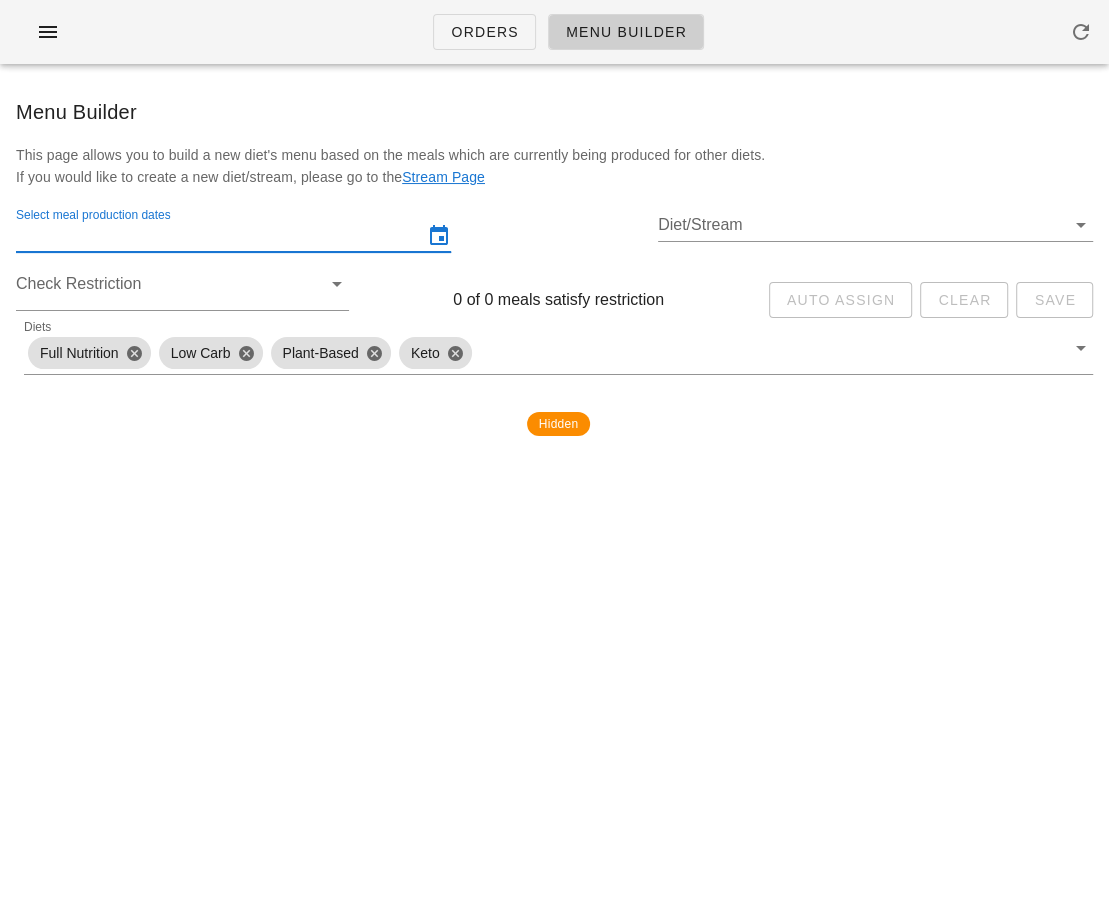 click on "Select meal production dates" at bounding box center (219, 236) 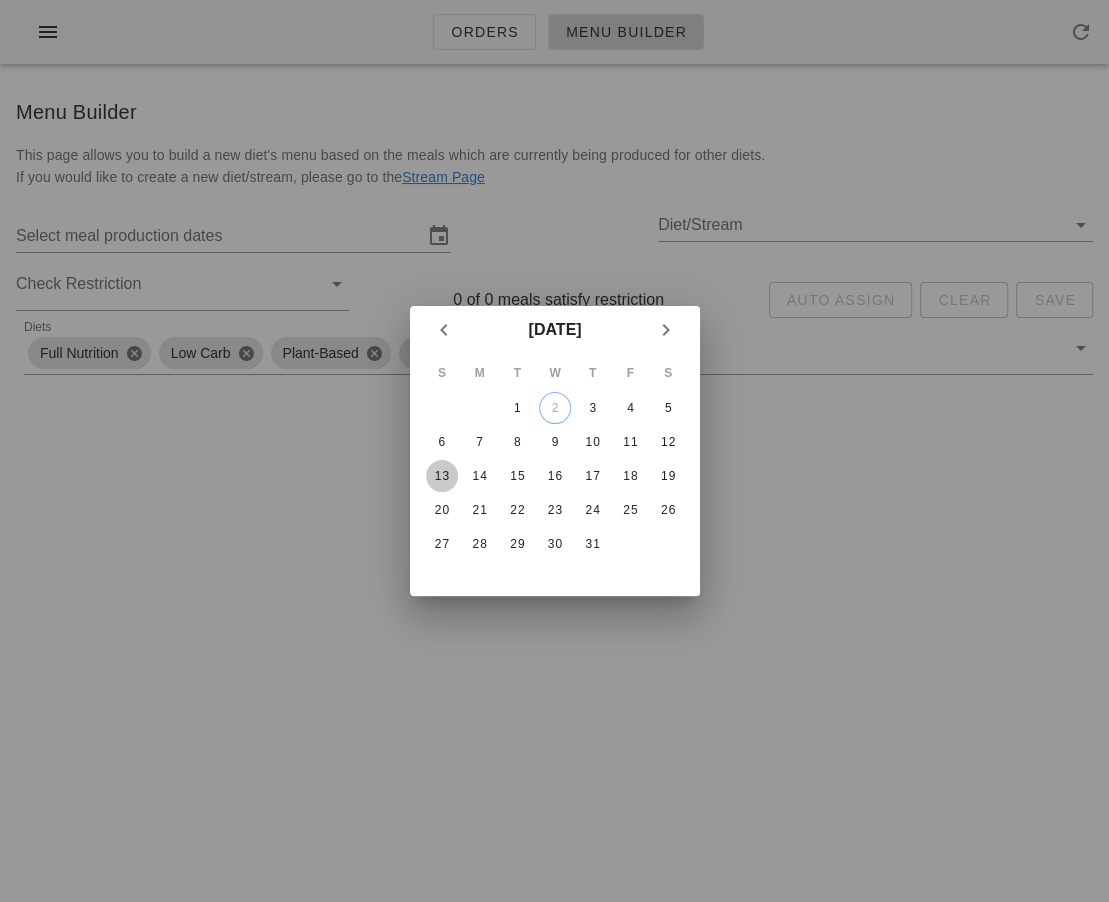 click on "13" at bounding box center [441, 476] 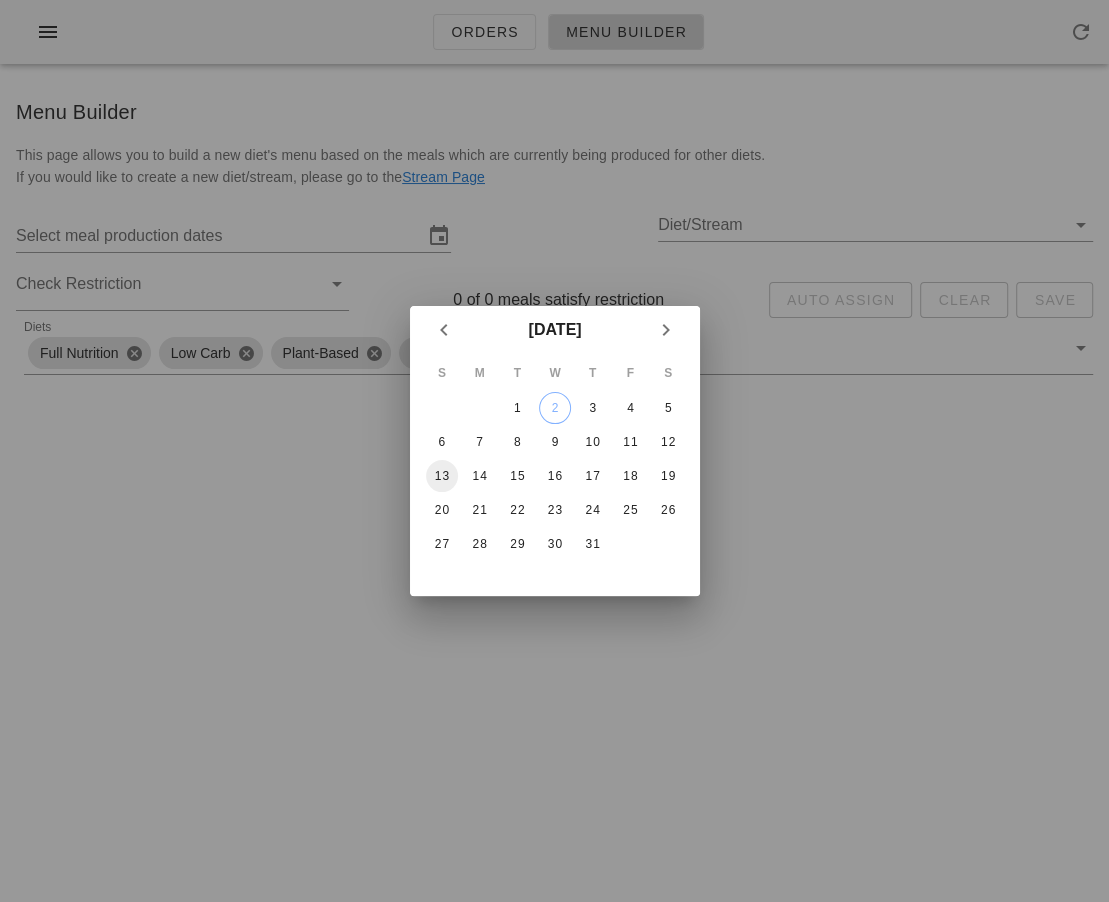 type on "[DATE] - [DATE]" 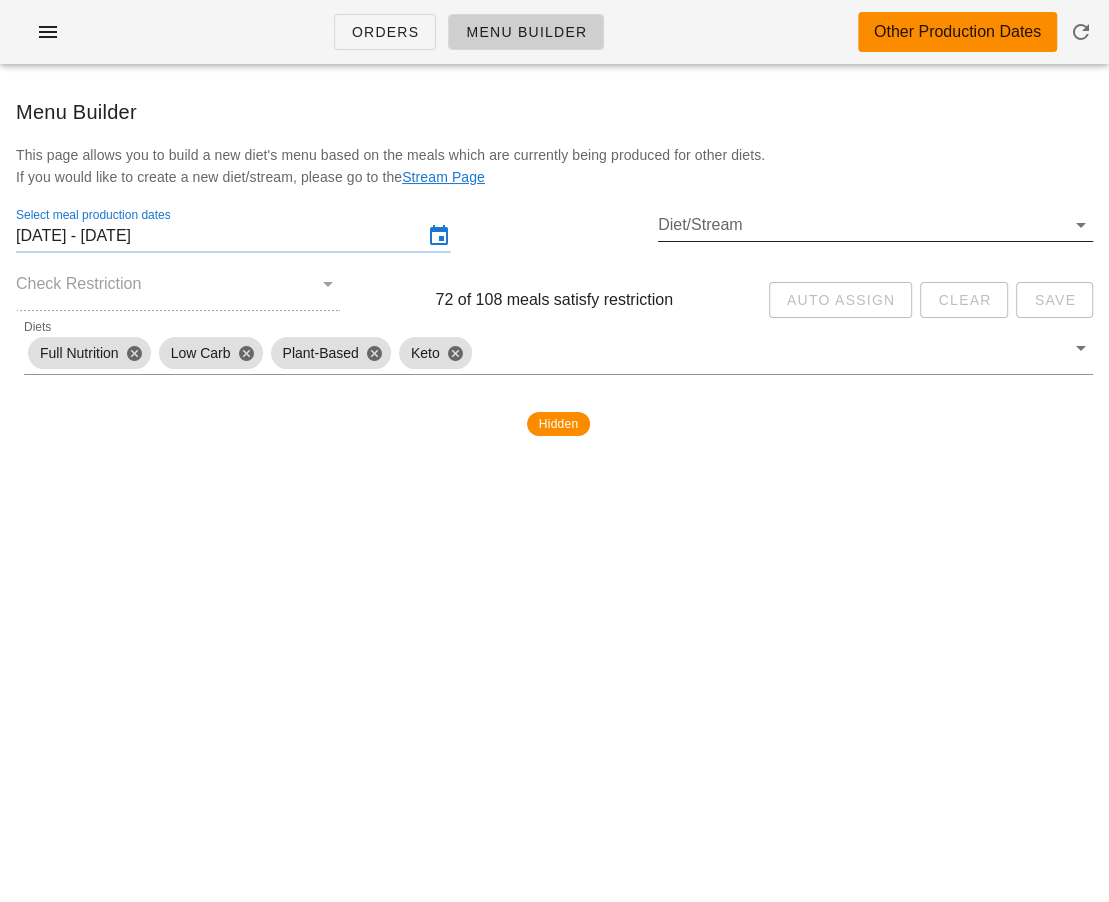 click on "Diet/Stream" at bounding box center (861, 225) 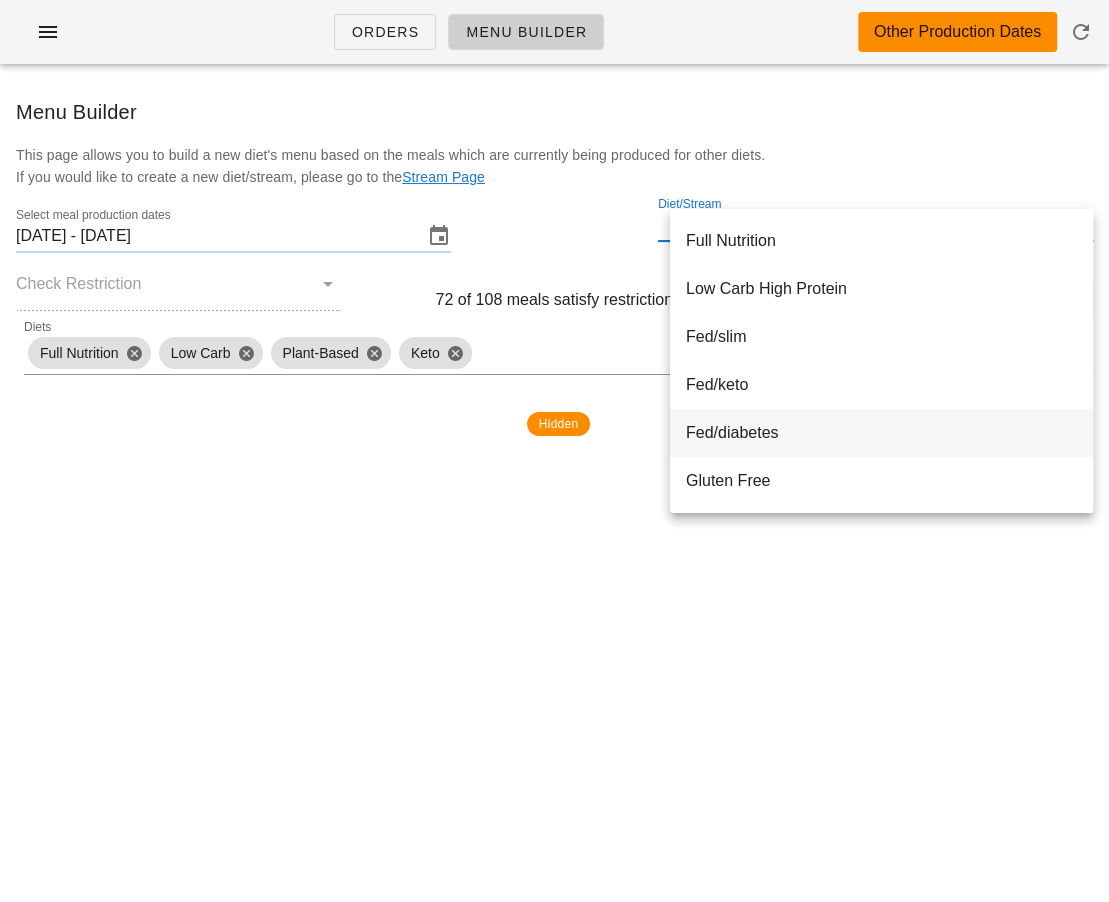 scroll, scrollTop: 576, scrollLeft: 0, axis: vertical 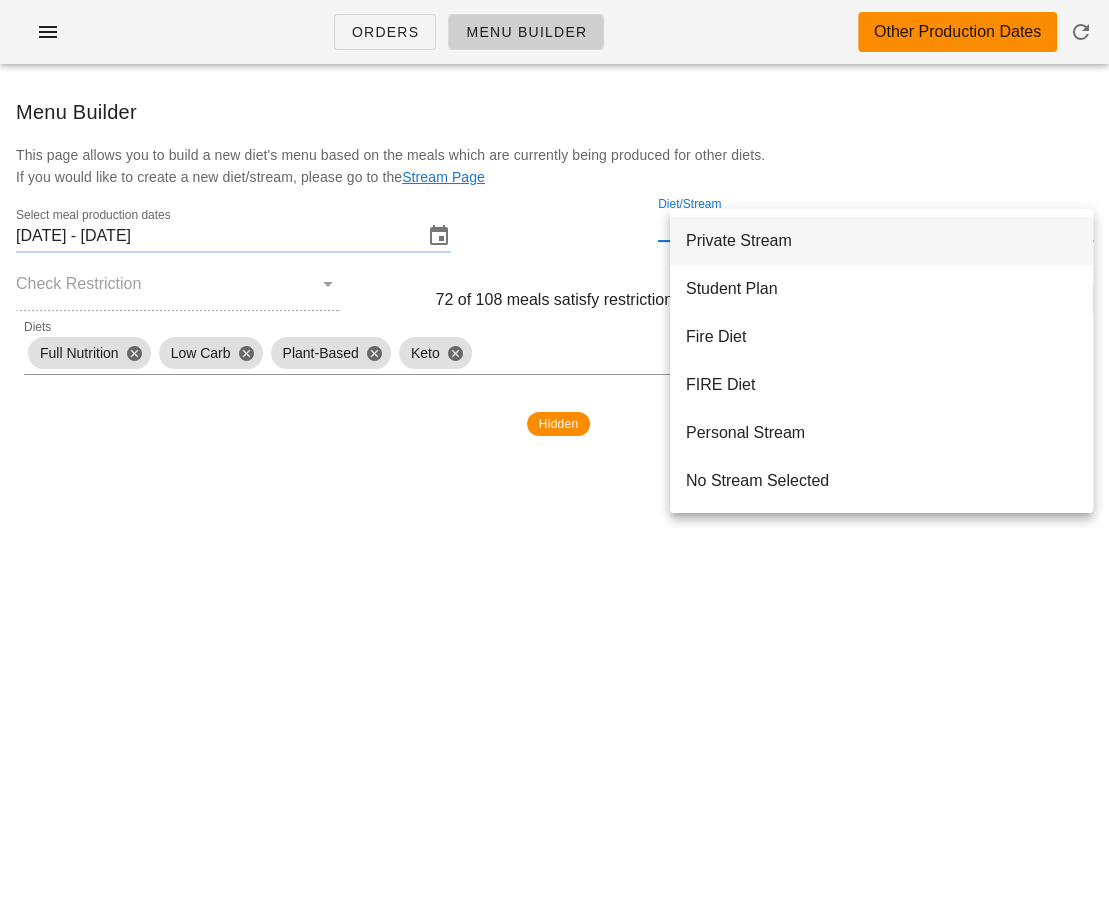 click on "Private Stream" at bounding box center (881, 240) 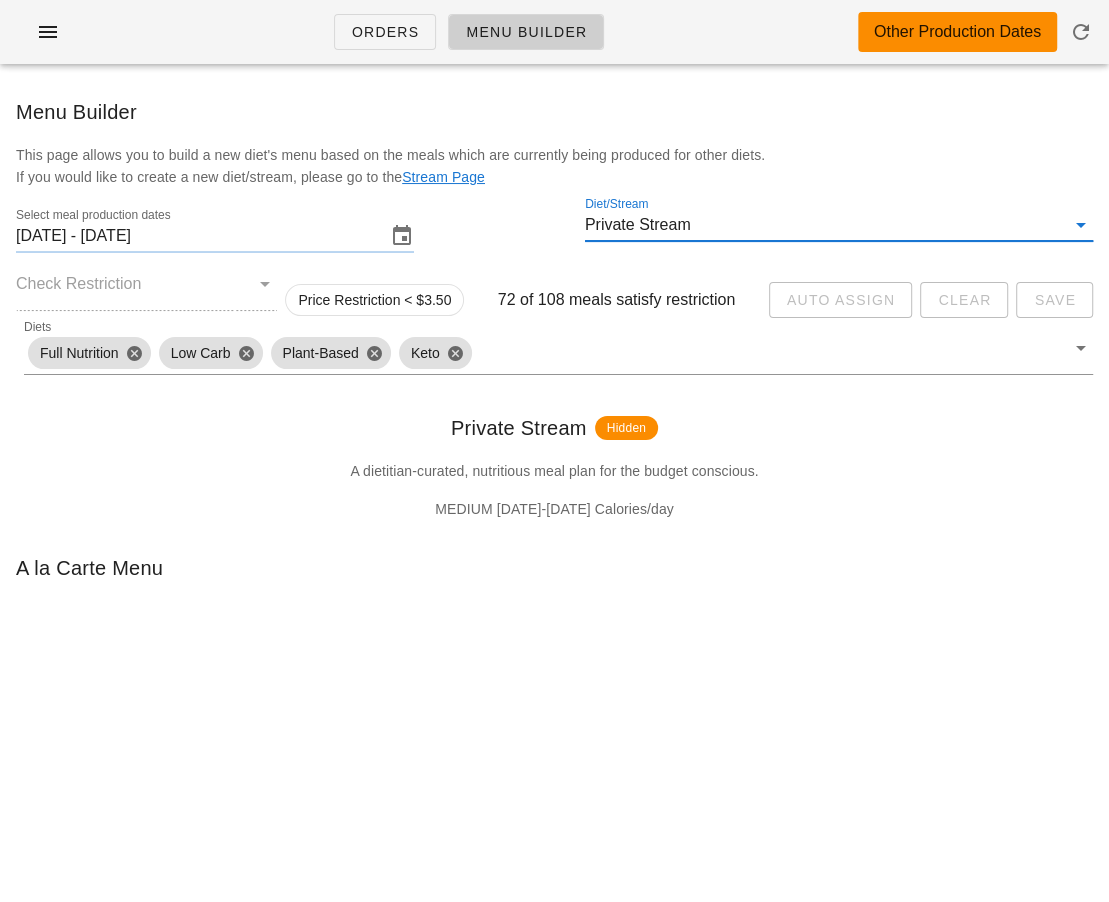 scroll, scrollTop: 0, scrollLeft: 0, axis: both 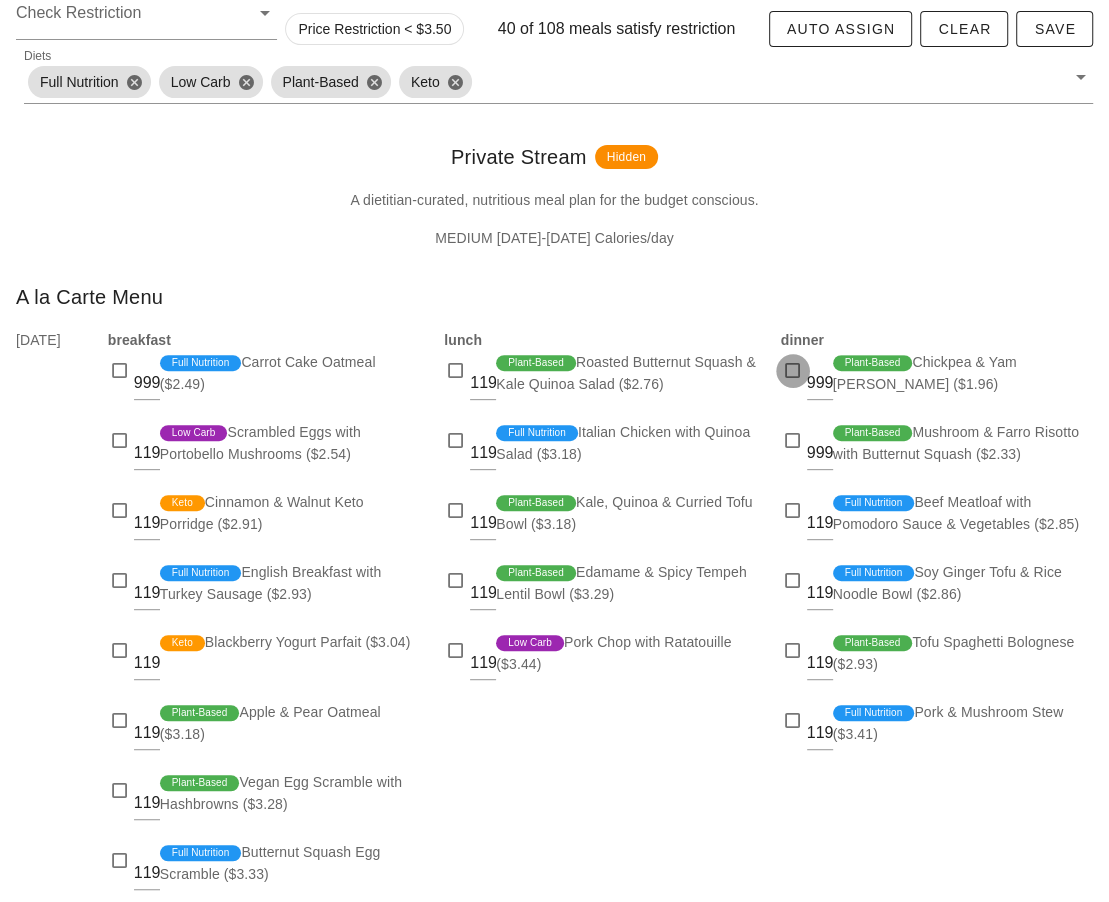 click at bounding box center (793, 371) 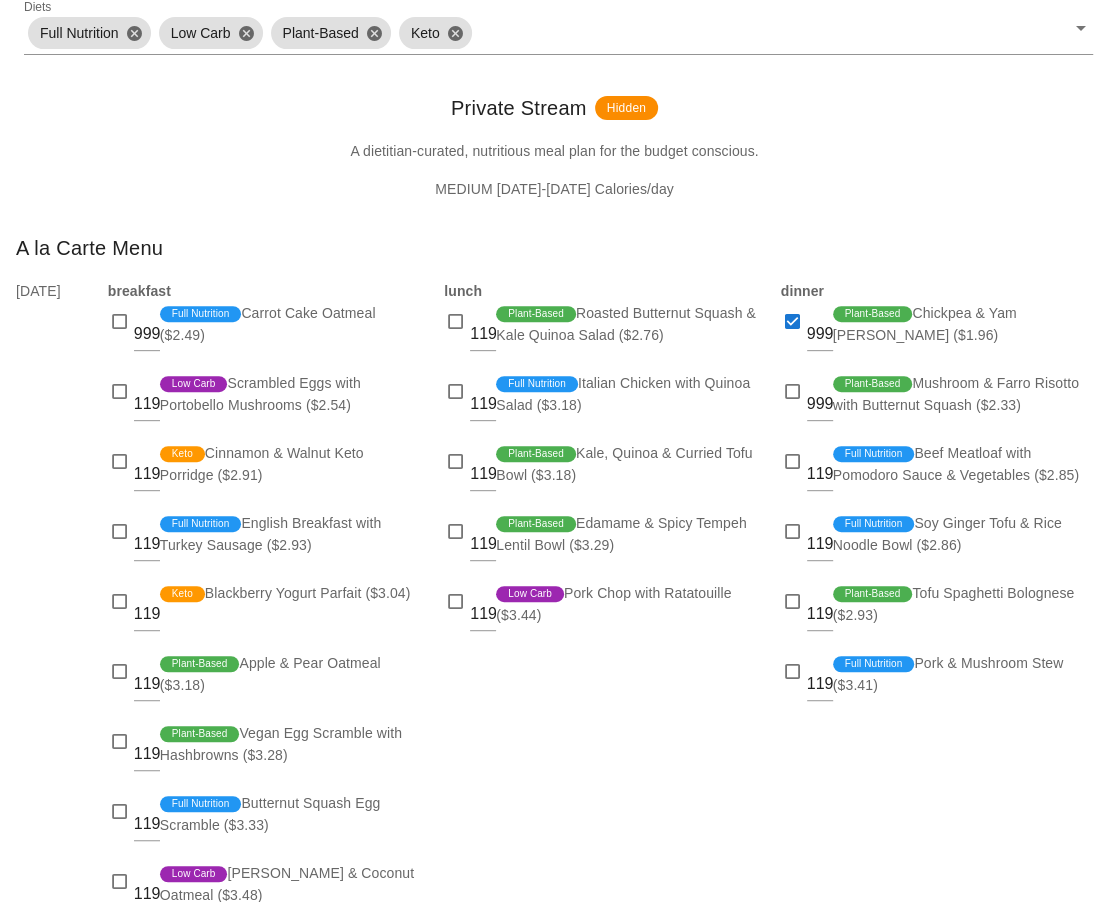 scroll, scrollTop: 327, scrollLeft: 0, axis: vertical 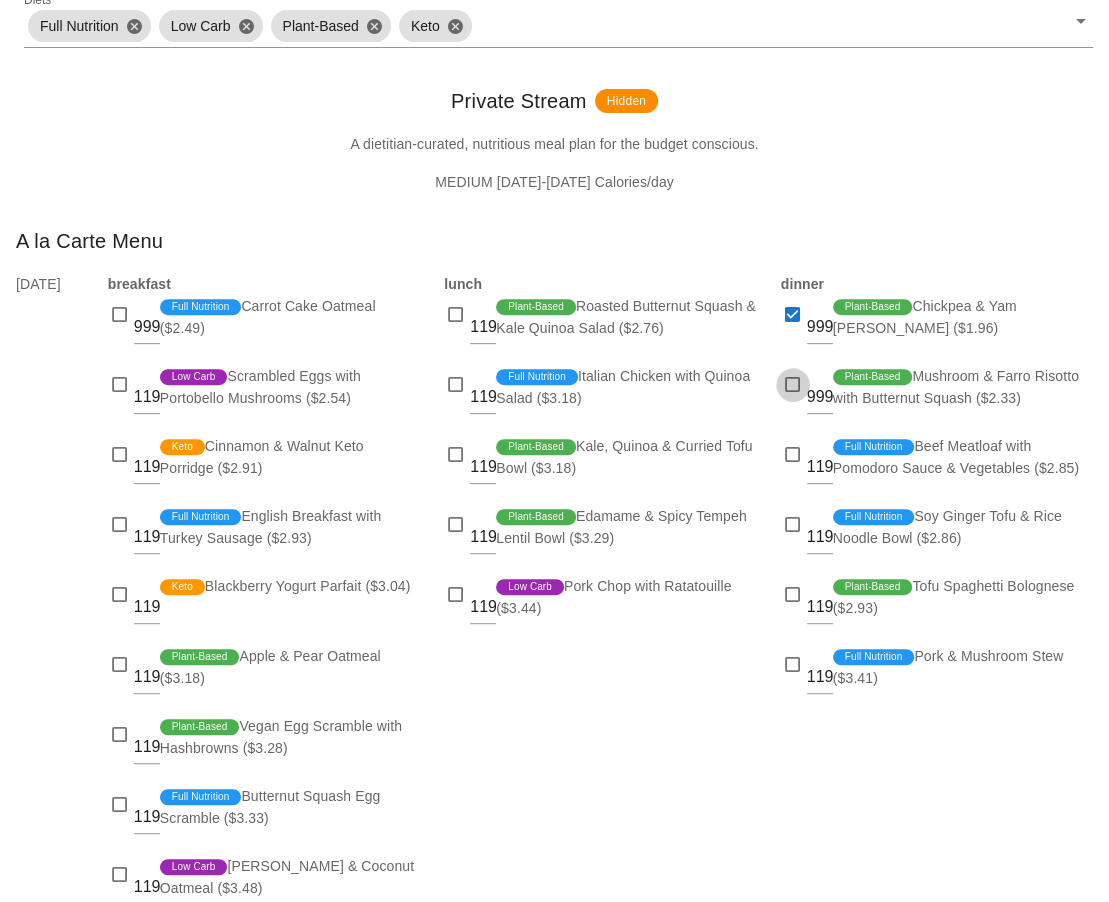 click at bounding box center (793, 385) 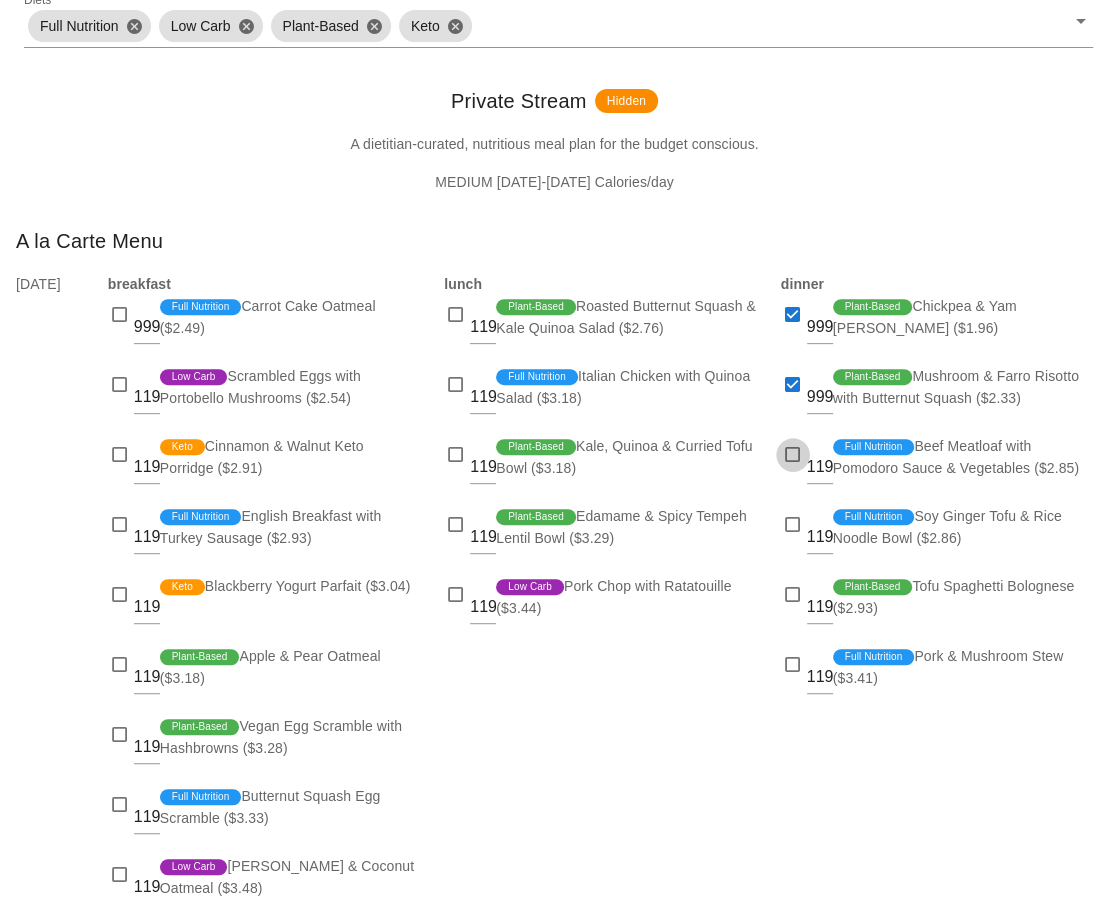 click at bounding box center (793, 455) 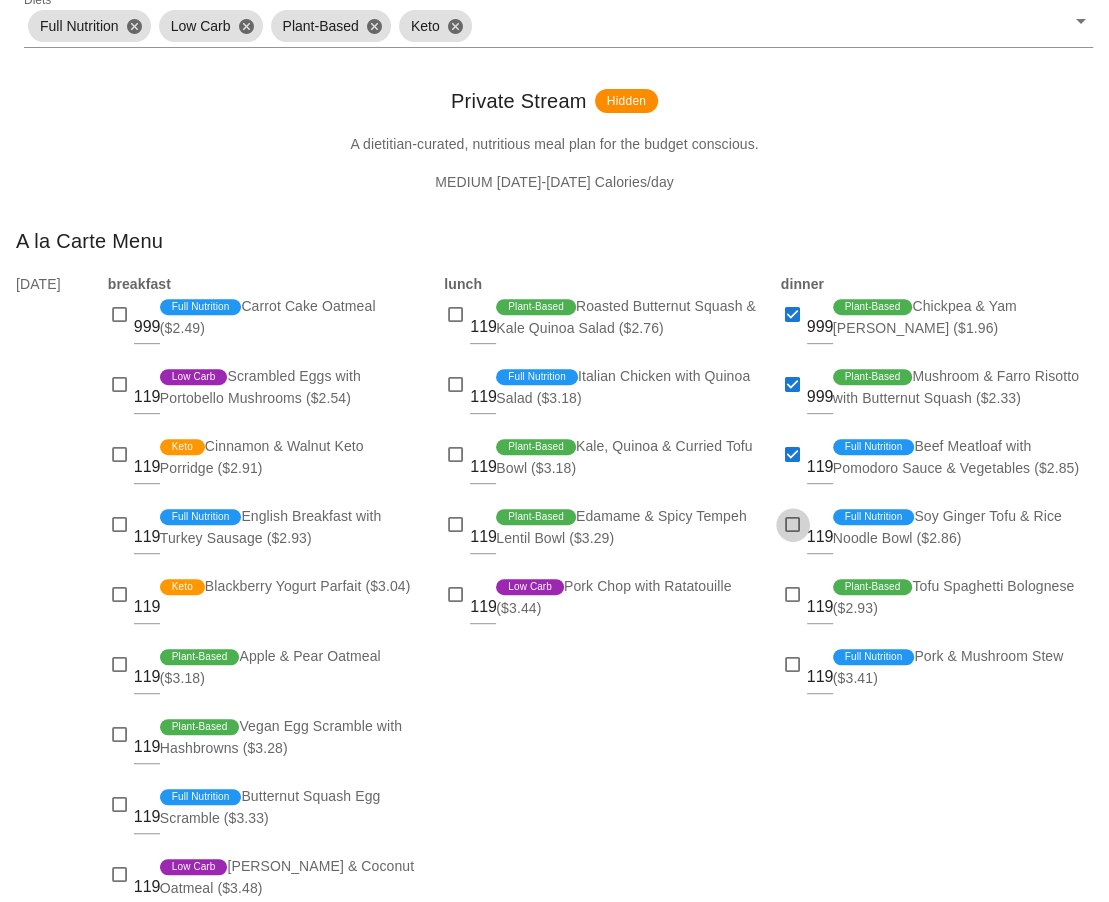 click at bounding box center (793, 525) 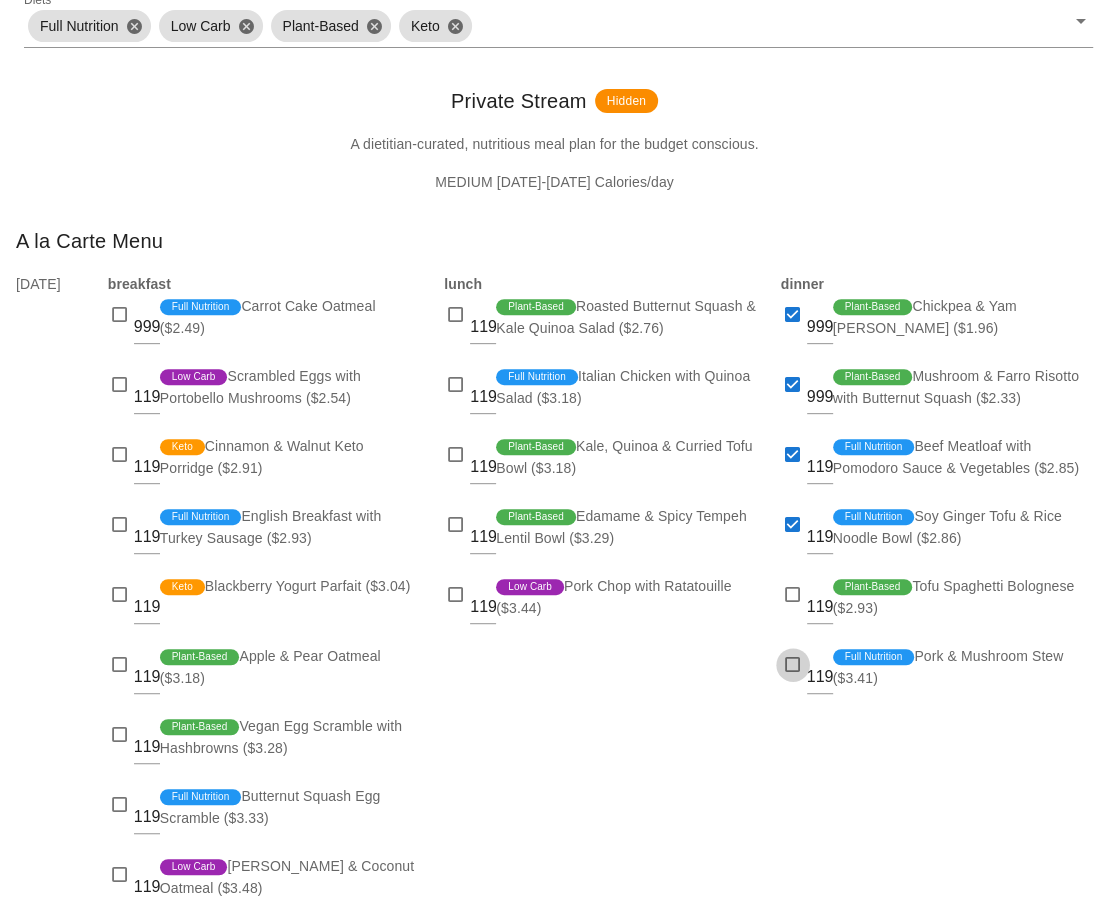 click at bounding box center [793, 665] 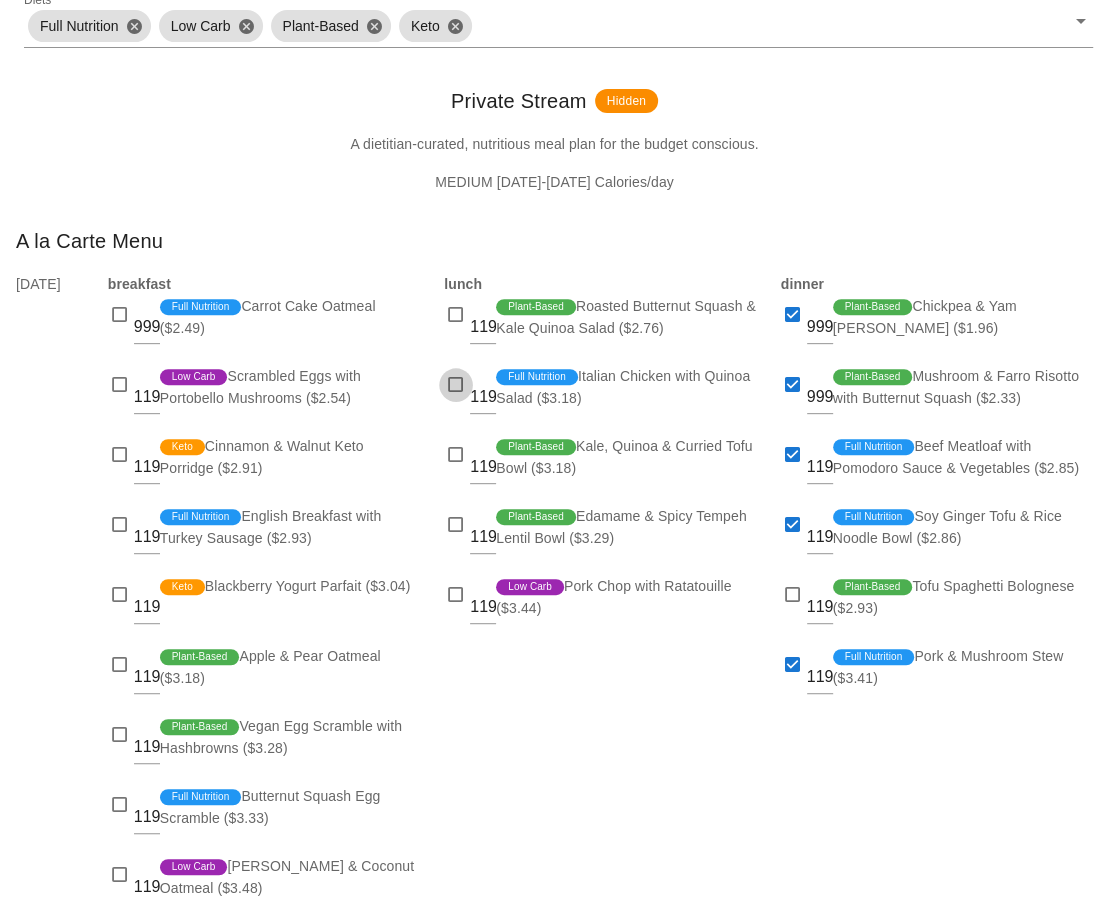 click at bounding box center (456, 385) 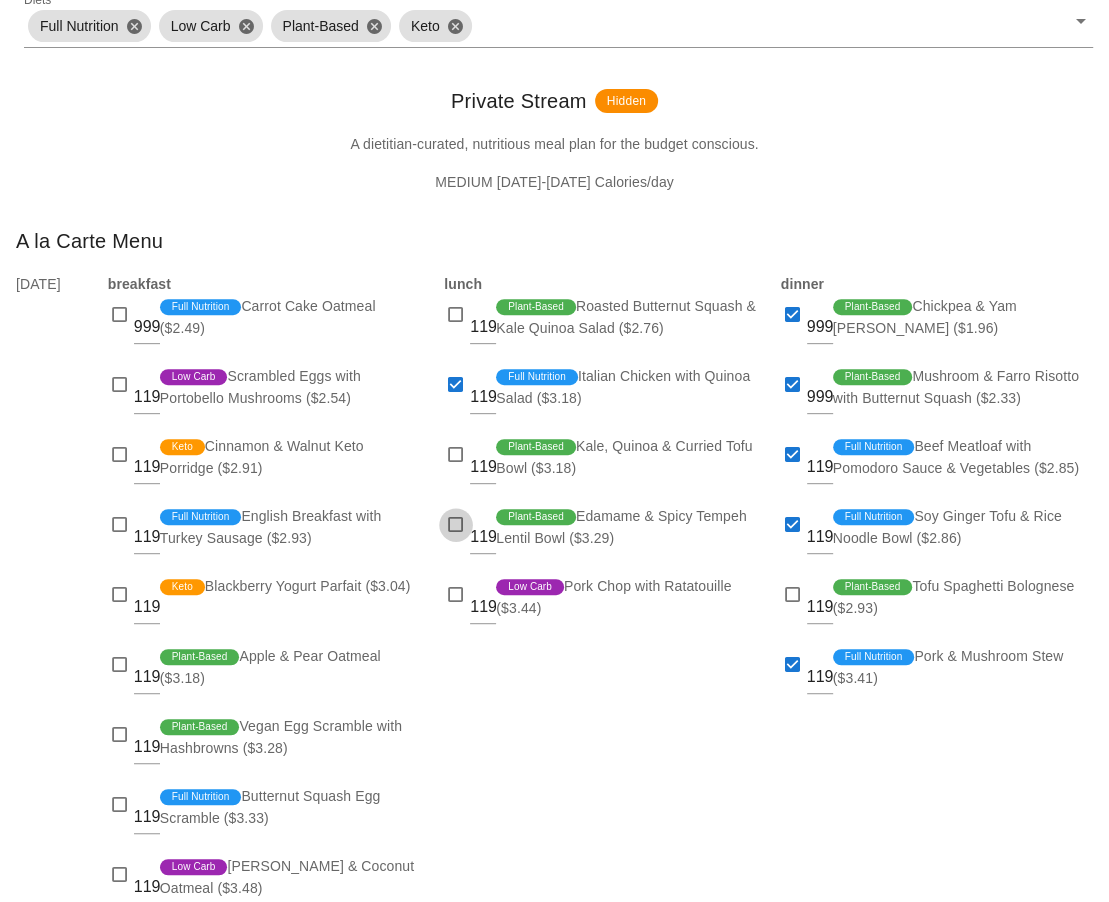 click at bounding box center [456, 525] 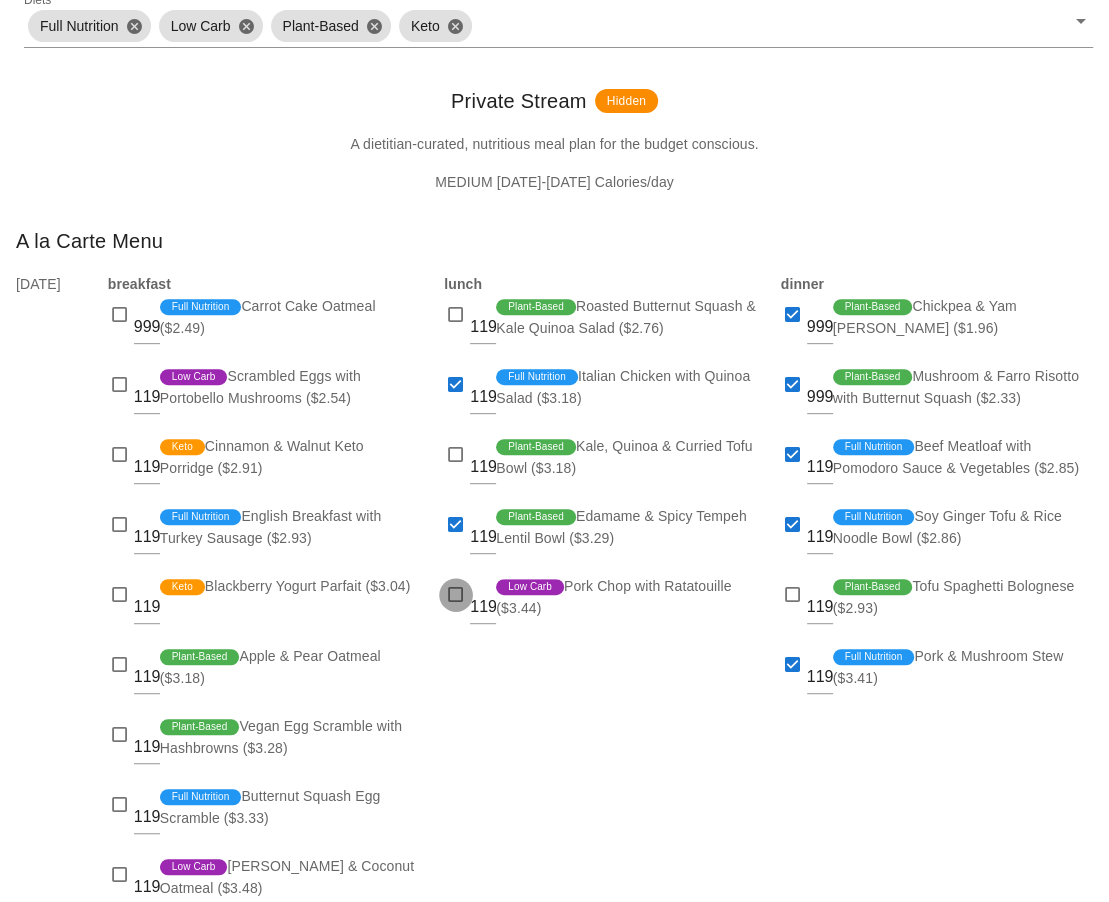 click at bounding box center [456, 595] 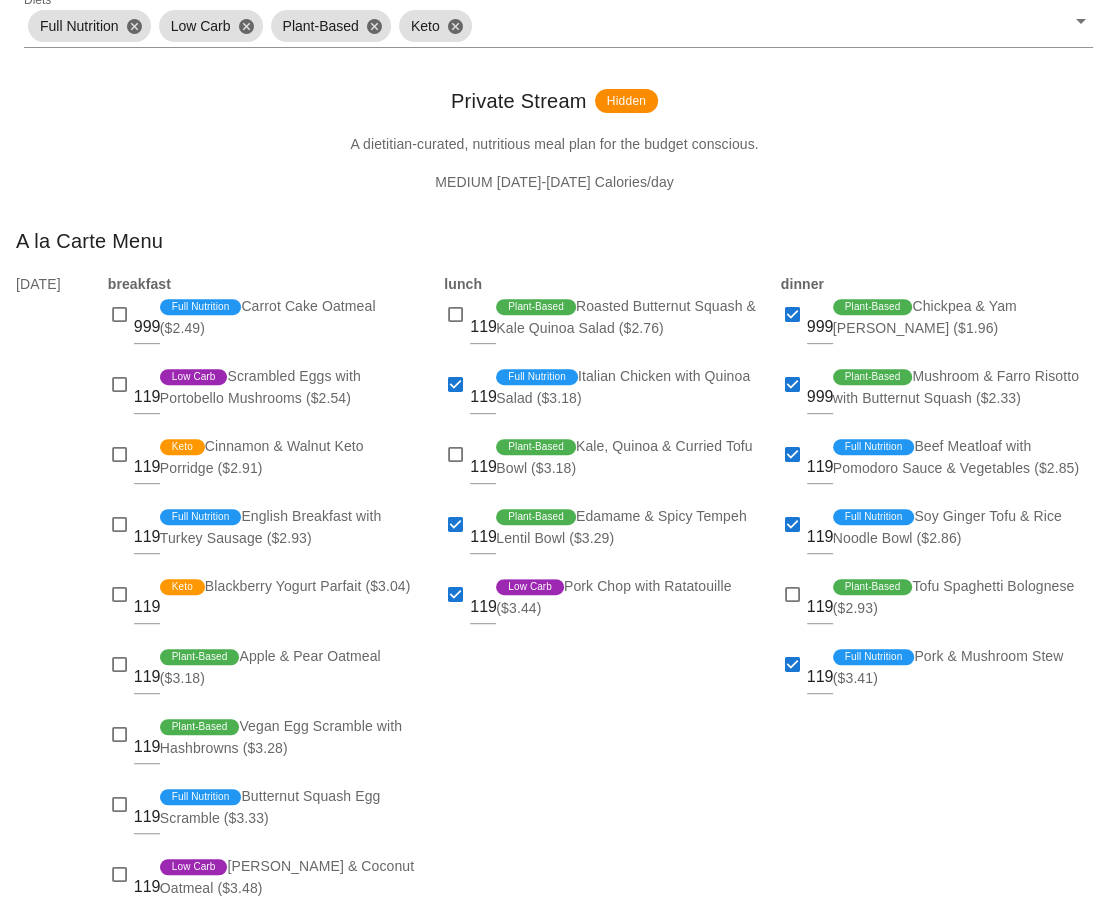 click on "lunch 1199  Plant-Based   Roasted Butternut Squash & Kale Quinoa Salad ($2.76)  1199  Full Nutrition   Italian Chicken with Quinoa Salad ($3.18)  1199  Plant-Based   Kale, Quinoa & Curried Tofu Bowl ($3.18)  1199  Plant-Based   Edamame & Spicy Tempeh Lentil Bowl ($3.29)  1199  Low Carb   Pork Chop with Ratatouille ($3.44)" at bounding box center (600, 599) 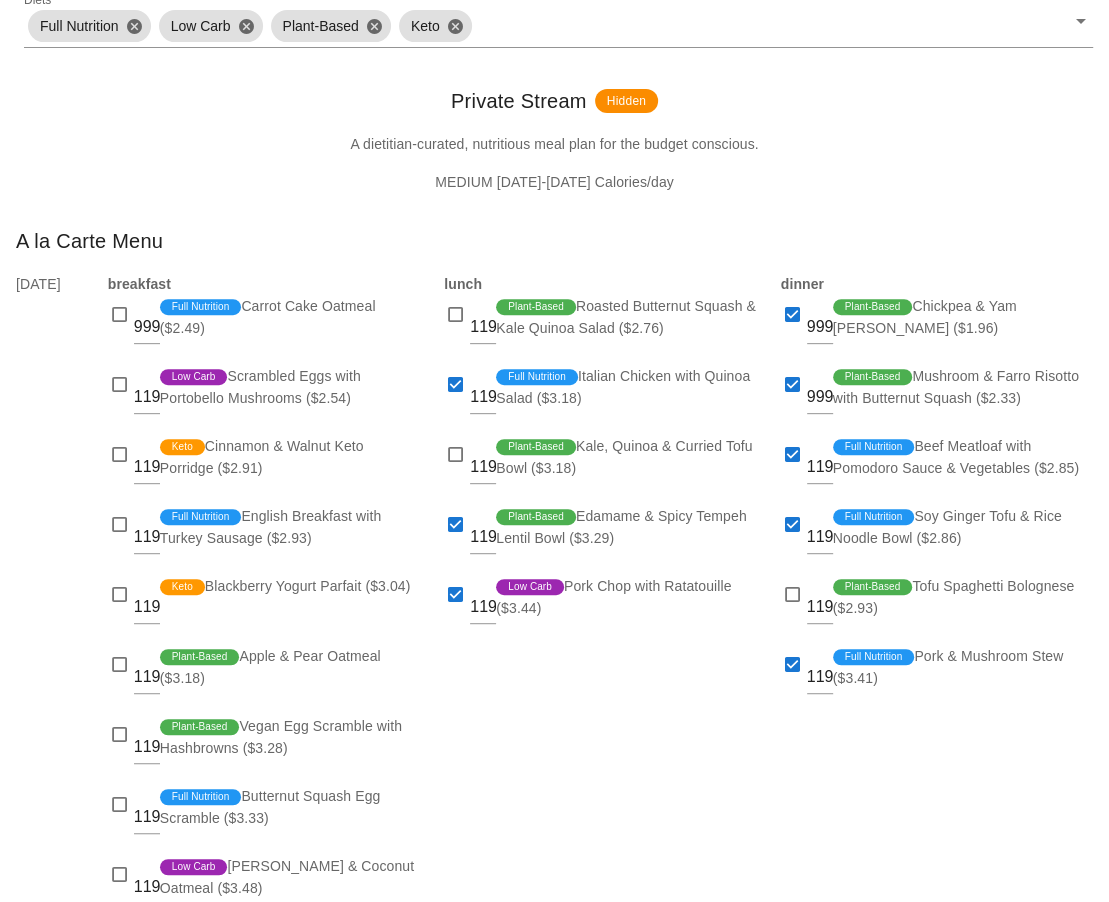 scroll, scrollTop: 341, scrollLeft: 0, axis: vertical 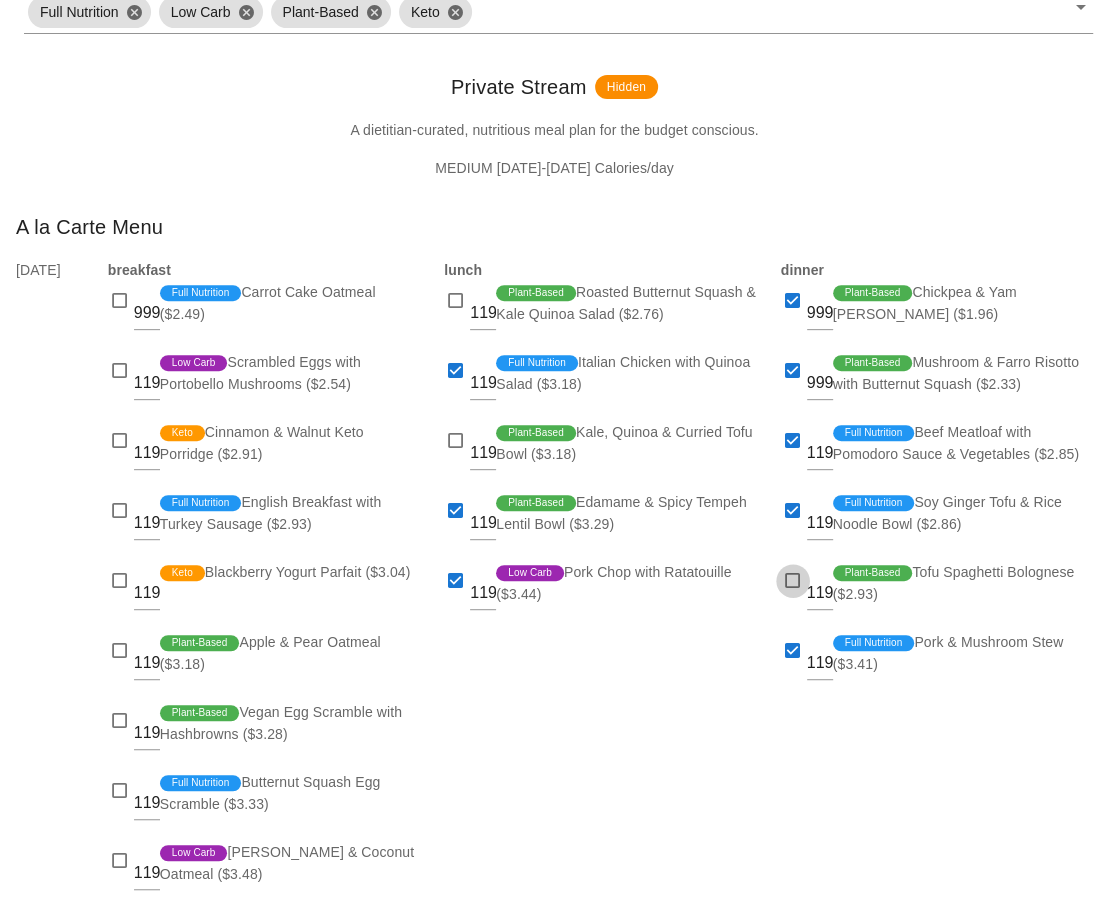click at bounding box center [793, 581] 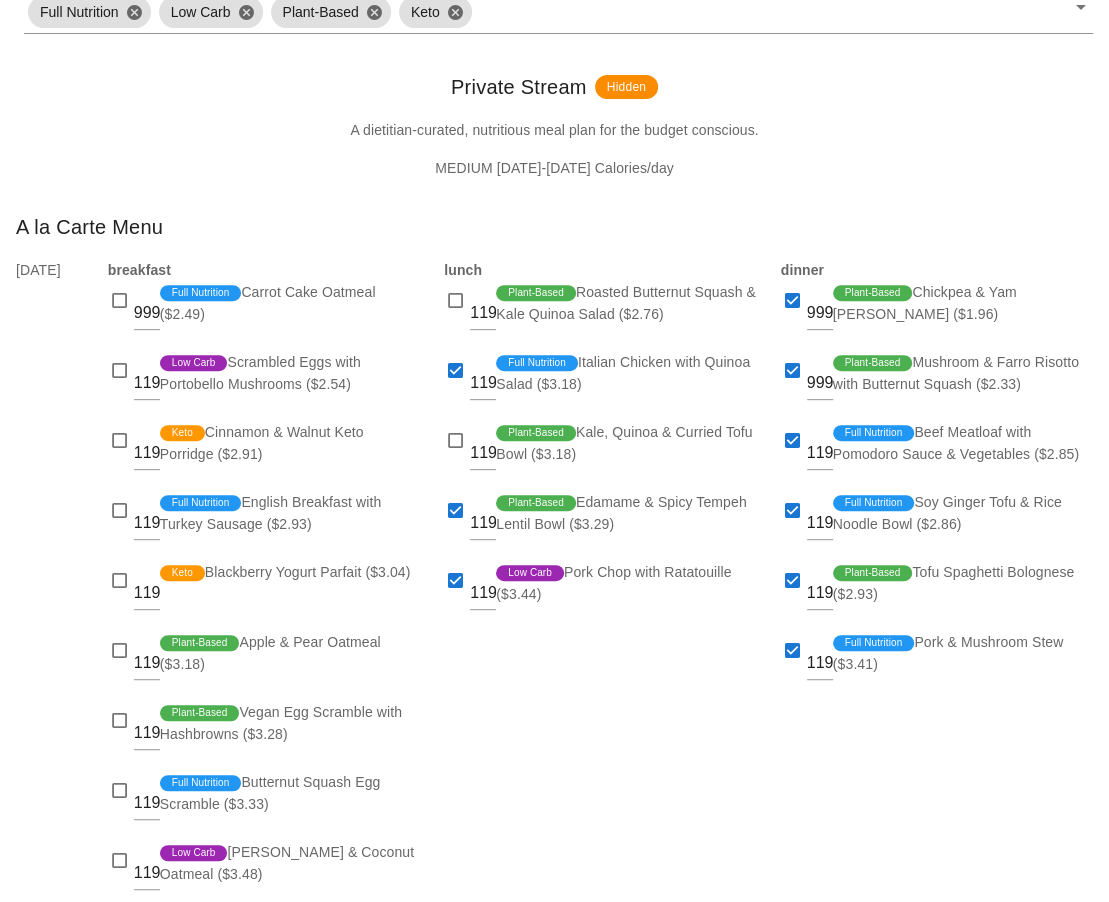 click on "dinner 999  Plant-Based   Chickpea & Yam [PERSON_NAME] ($1.96)  999  Plant-Based   Mushroom & Farro Risotto with Butternut Squash ($2.33)  1199  Full Nutrition   Beef Meatloaf with Pomodoro Sauce & Vegetables ($2.85)  1199  Full Nutrition   Soy Ginger Tofu & Rice Noodle Bowl ($2.86)  1199  Plant-Based   Tofu Spaghetti Bolognese ($2.93)  1199  Full Nutrition   Pork & Mushroom Stew ($3.41)" at bounding box center [937, 585] 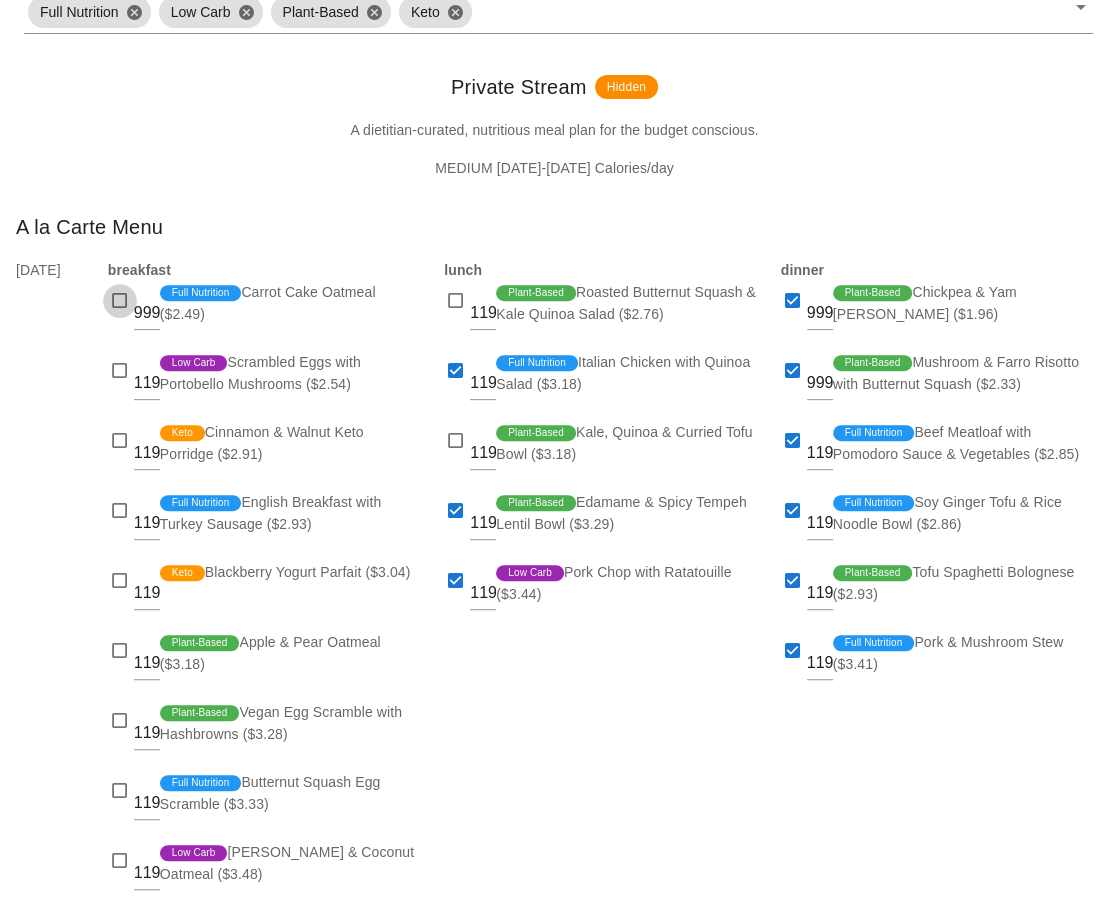 click at bounding box center (120, 301) 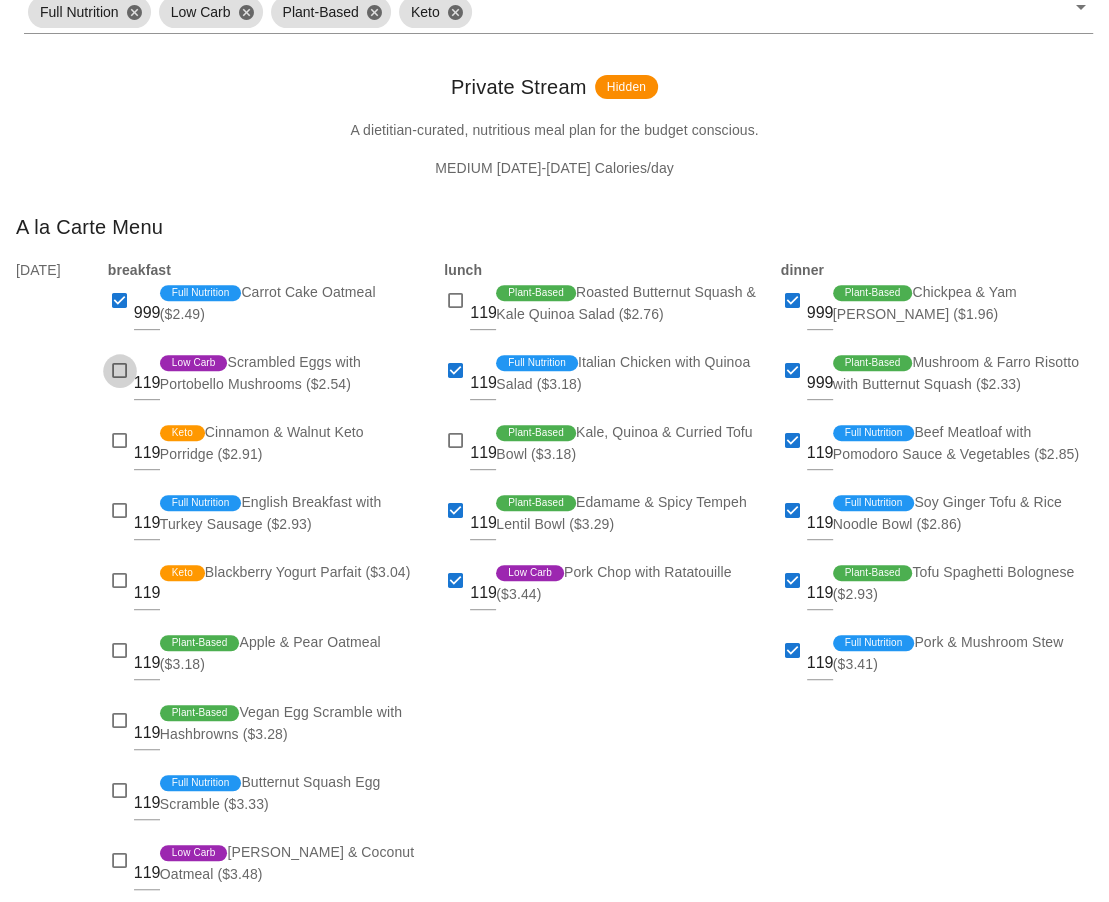 click at bounding box center (120, 371) 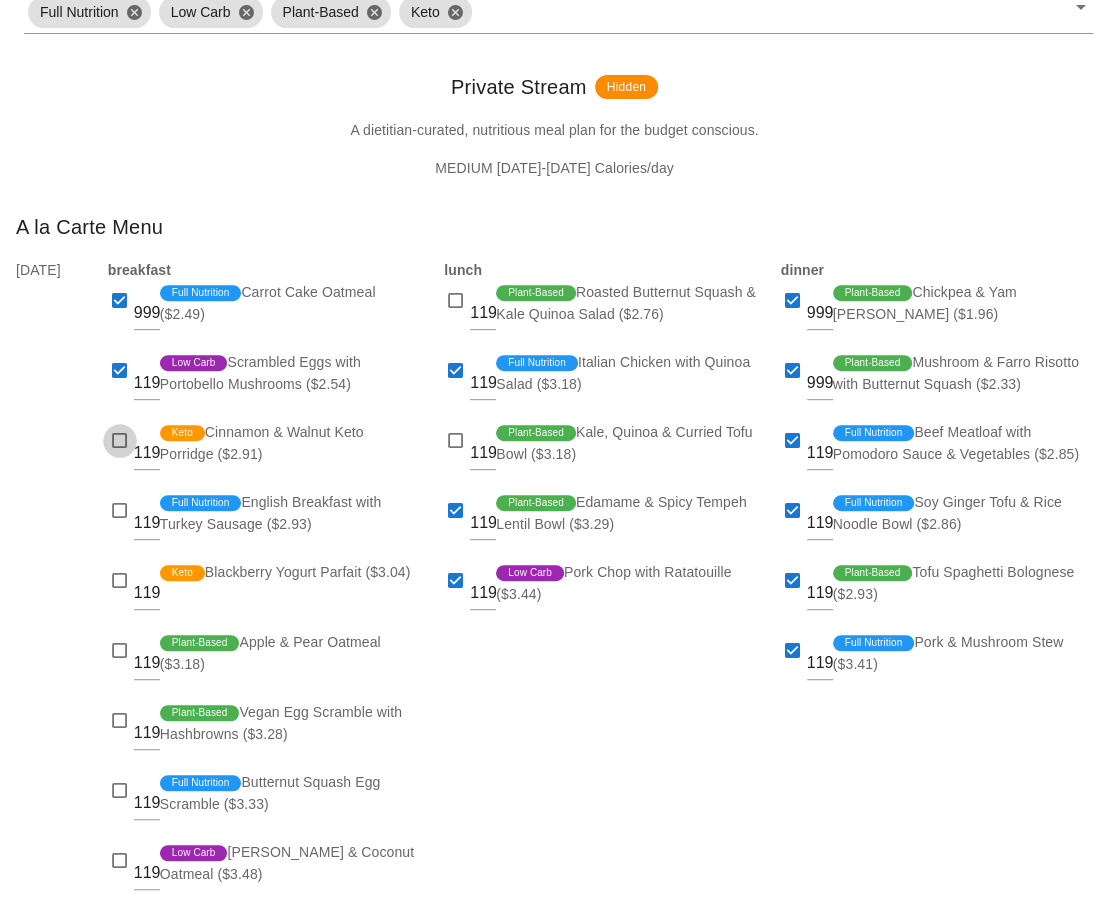 click at bounding box center (120, 441) 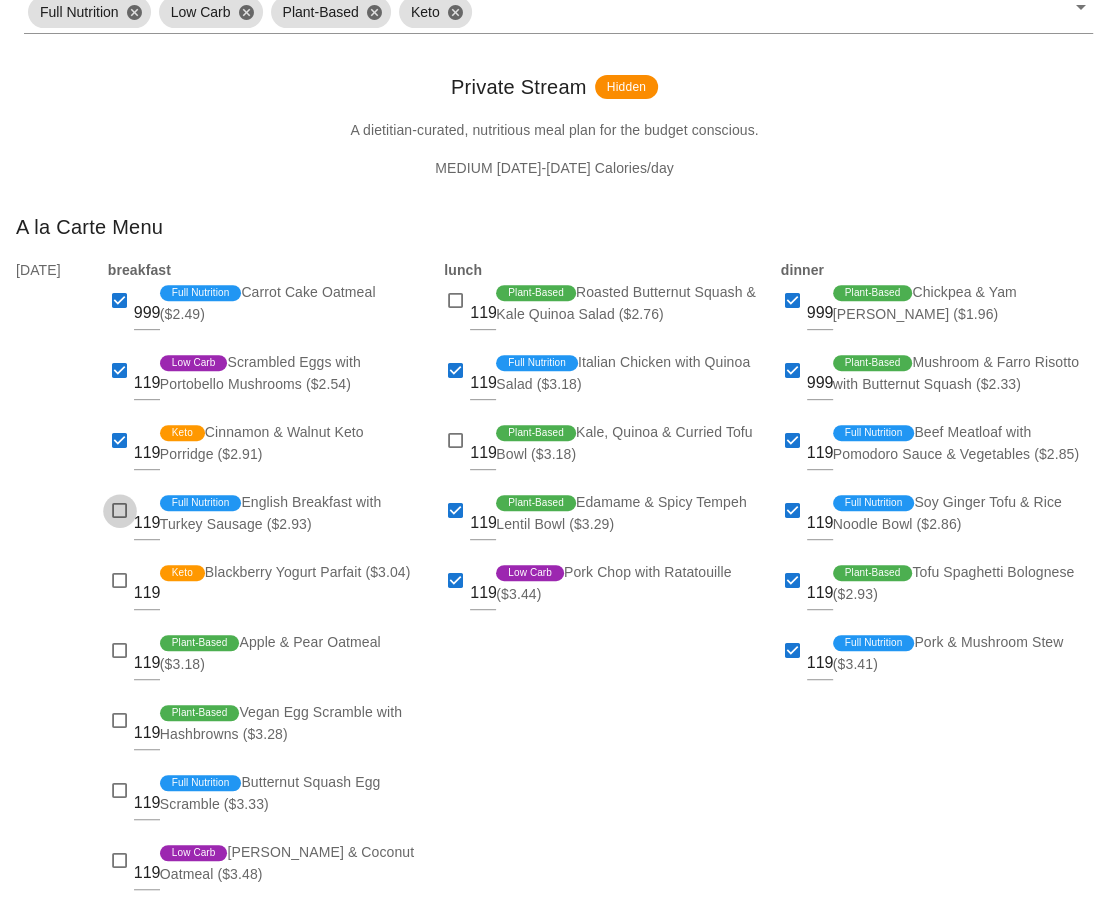 click at bounding box center [120, 511] 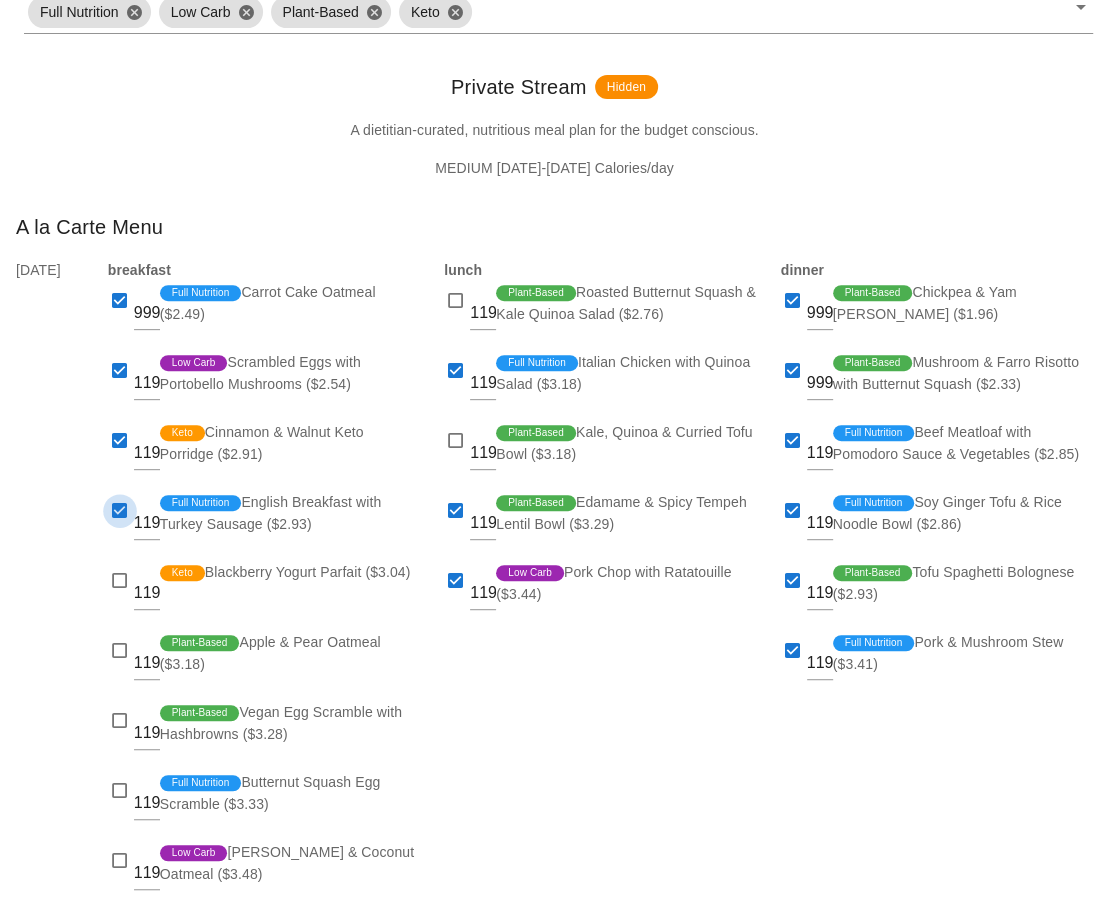 scroll, scrollTop: 365, scrollLeft: 0, axis: vertical 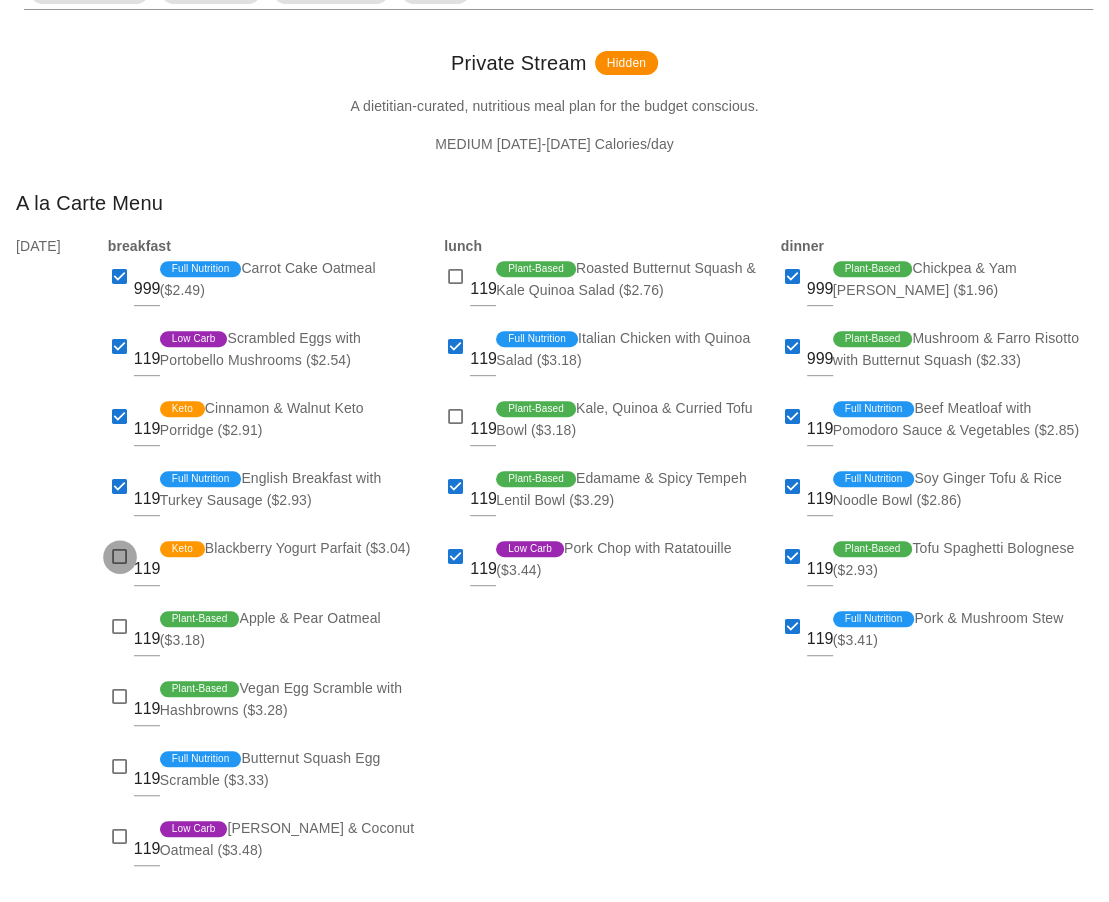 click at bounding box center (120, 557) 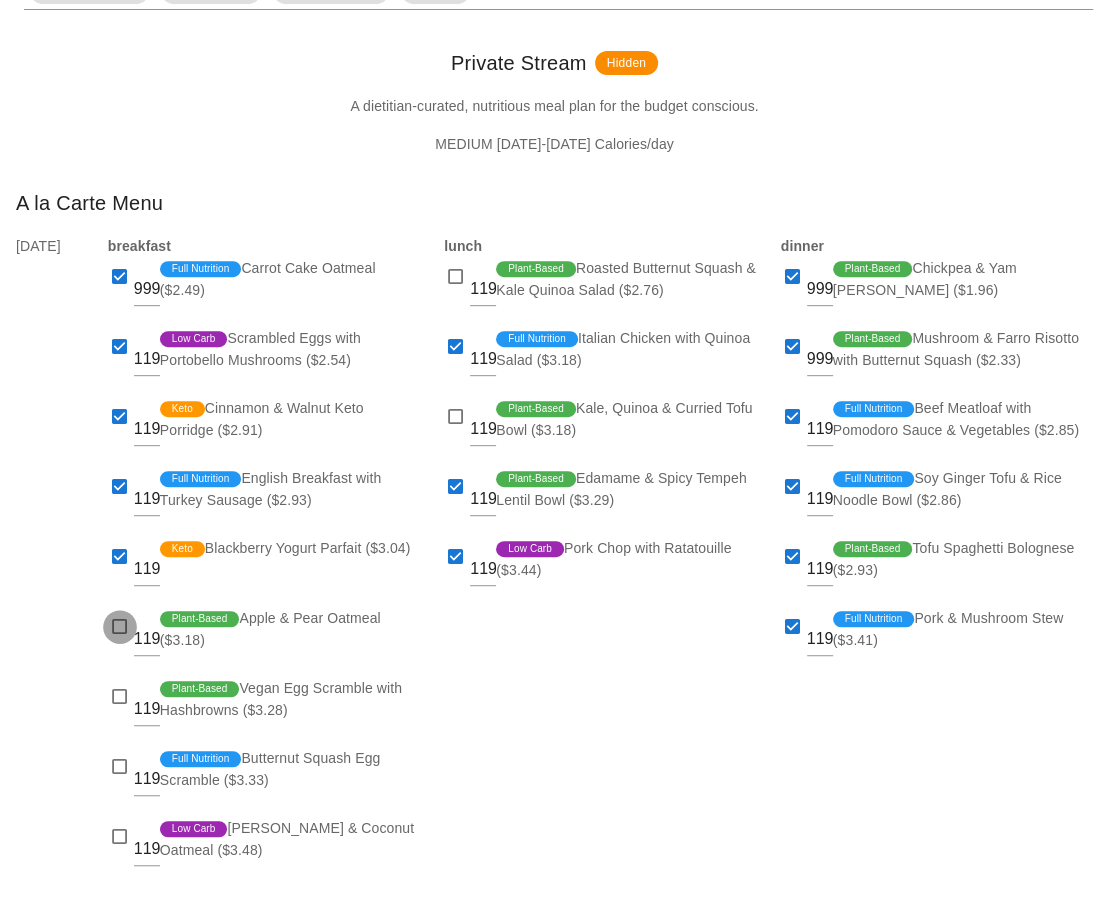 click at bounding box center [120, 627] 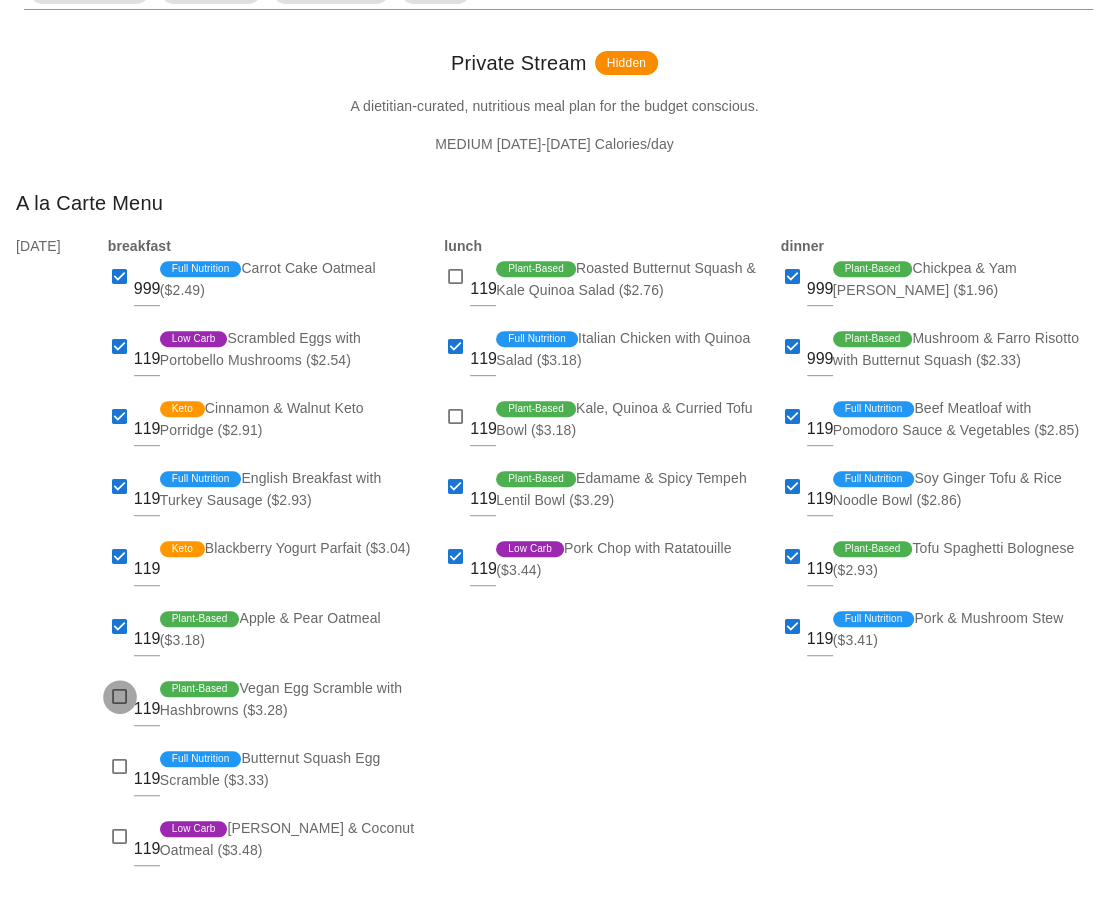 click at bounding box center (120, 697) 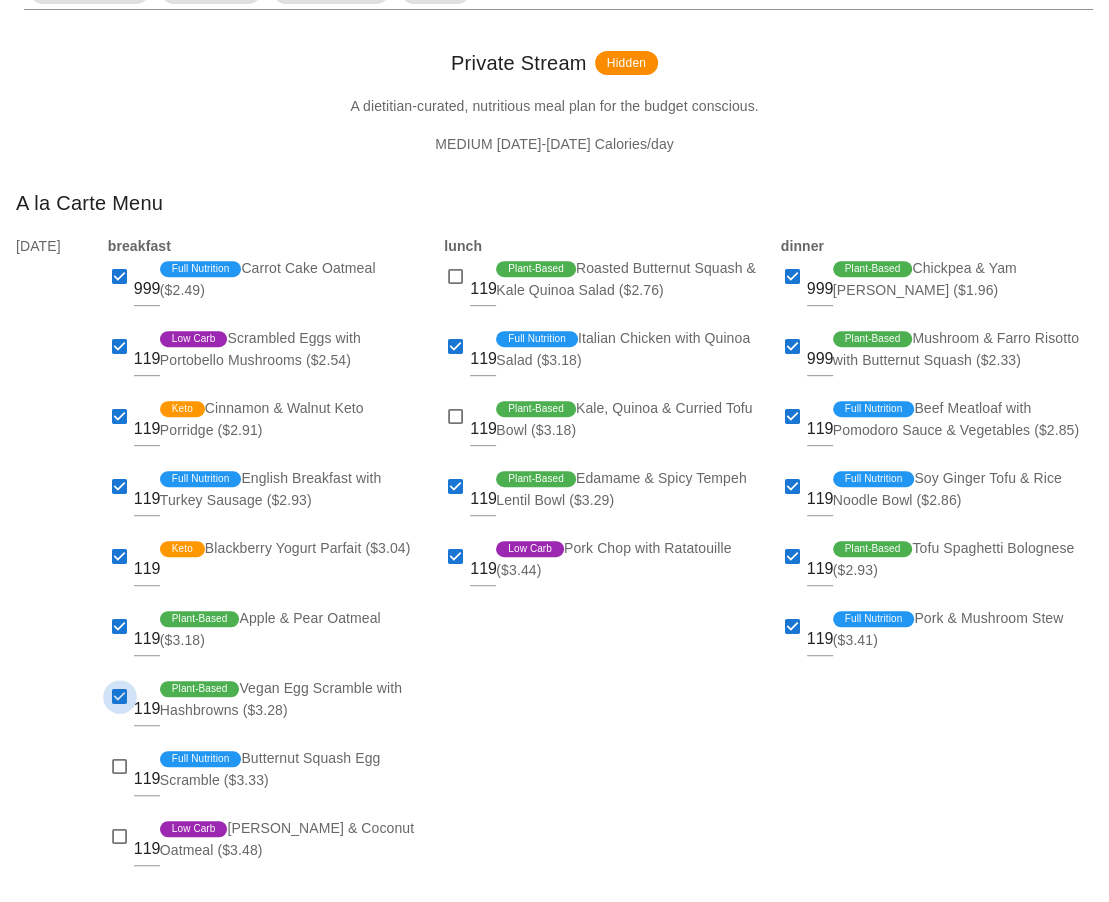 scroll, scrollTop: 401, scrollLeft: 0, axis: vertical 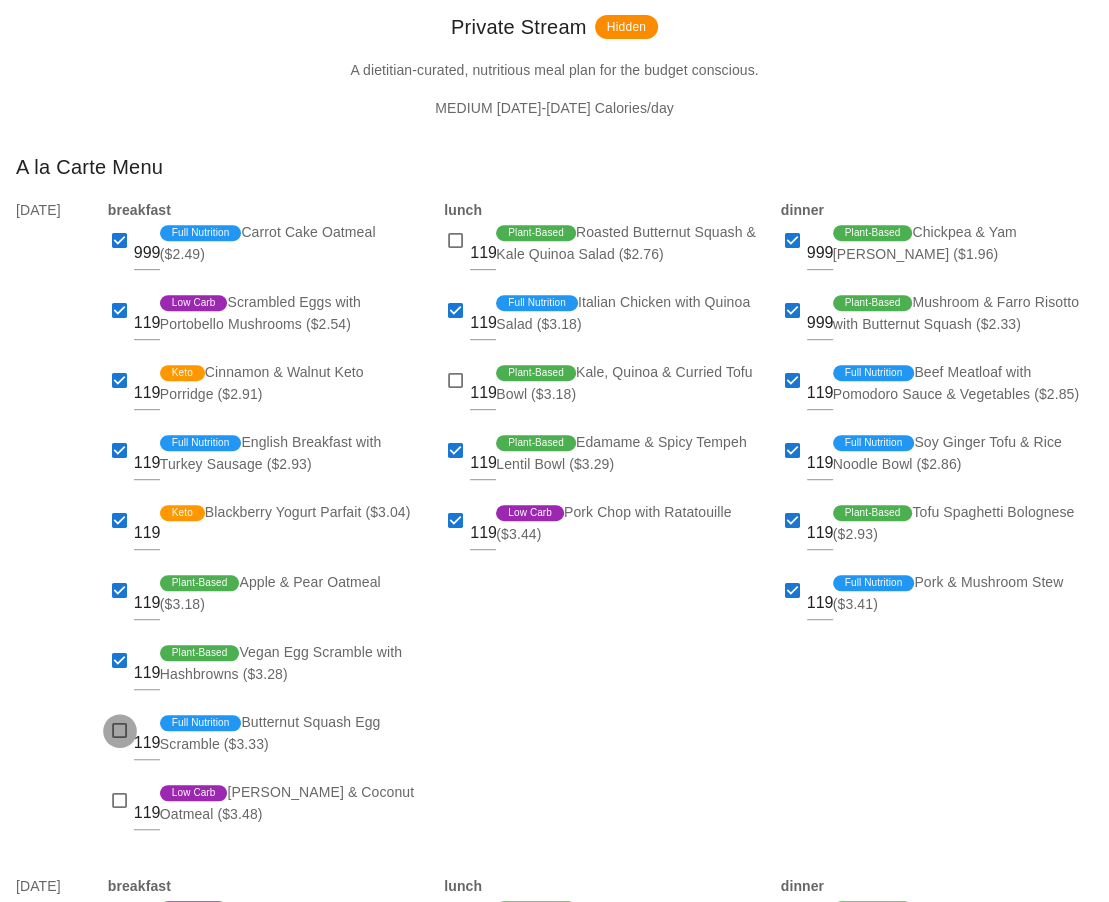 click at bounding box center (120, 731) 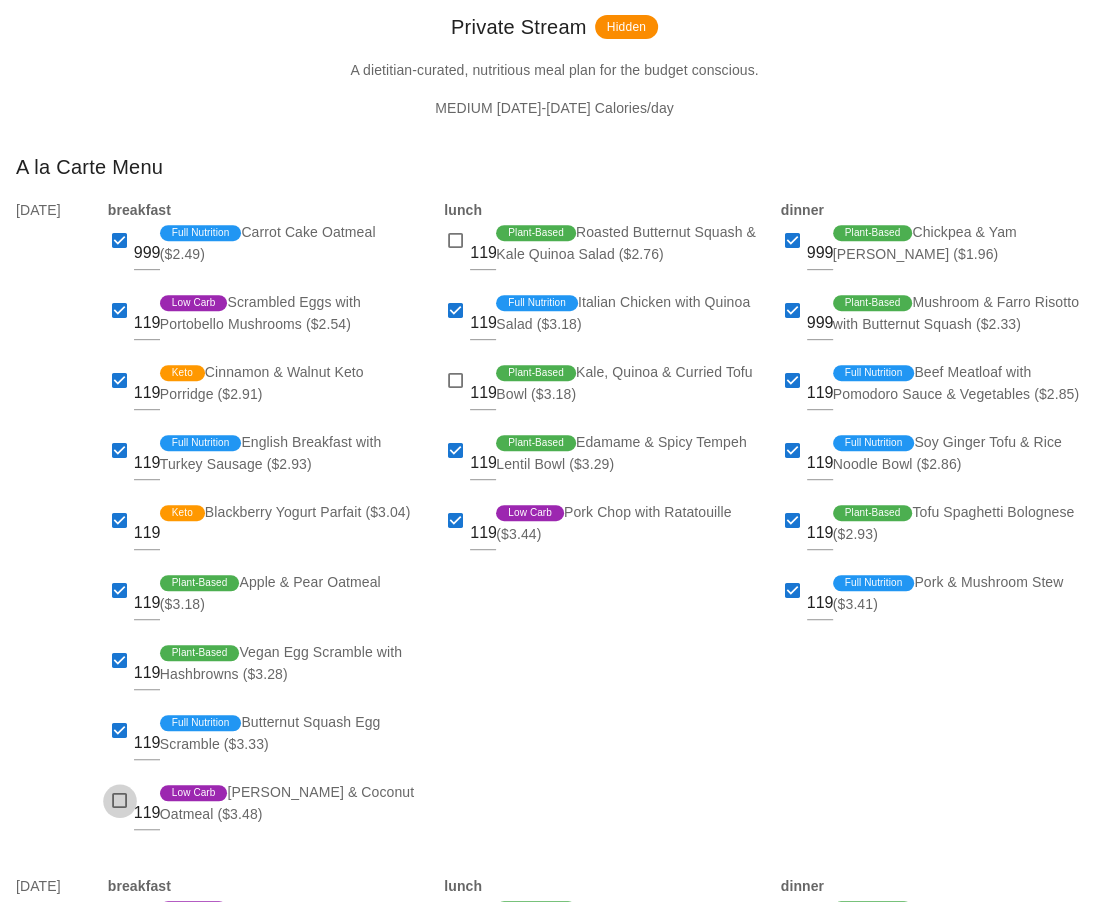 click at bounding box center (120, 801) 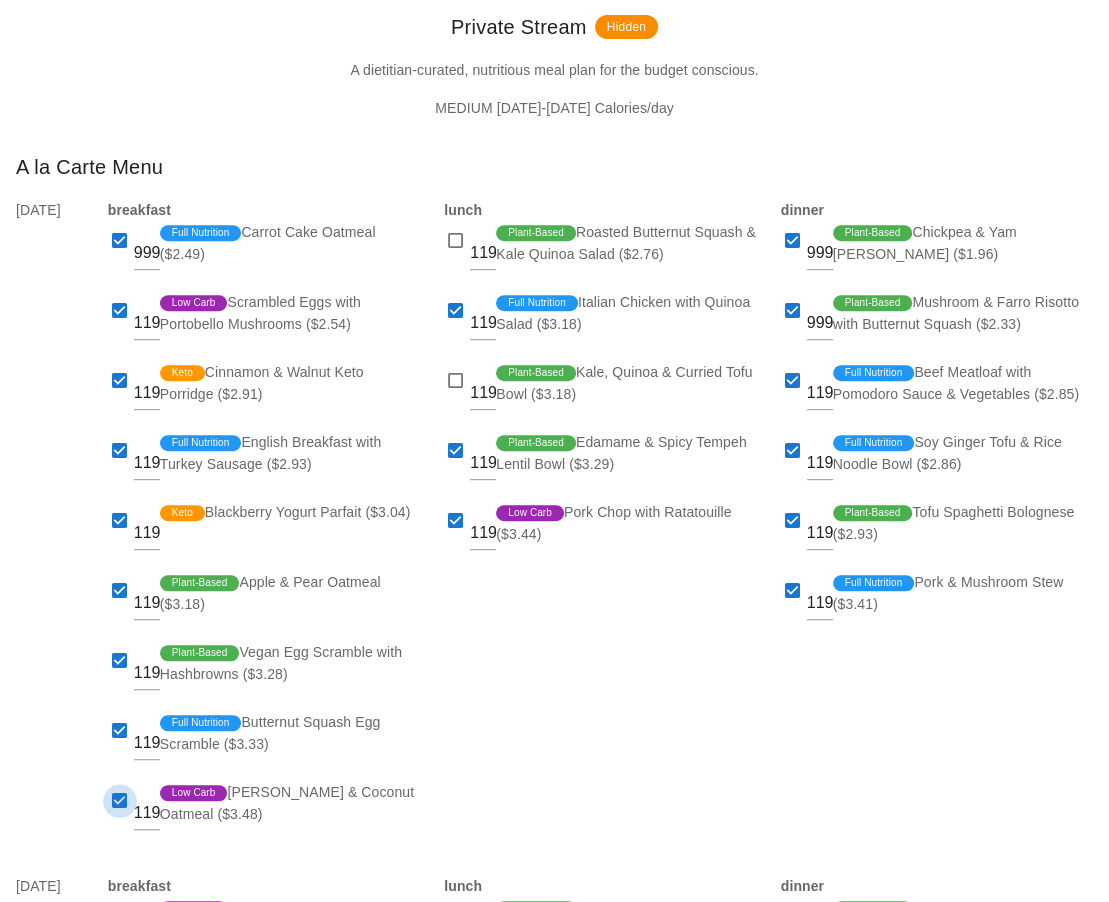 click at bounding box center [120, 801] 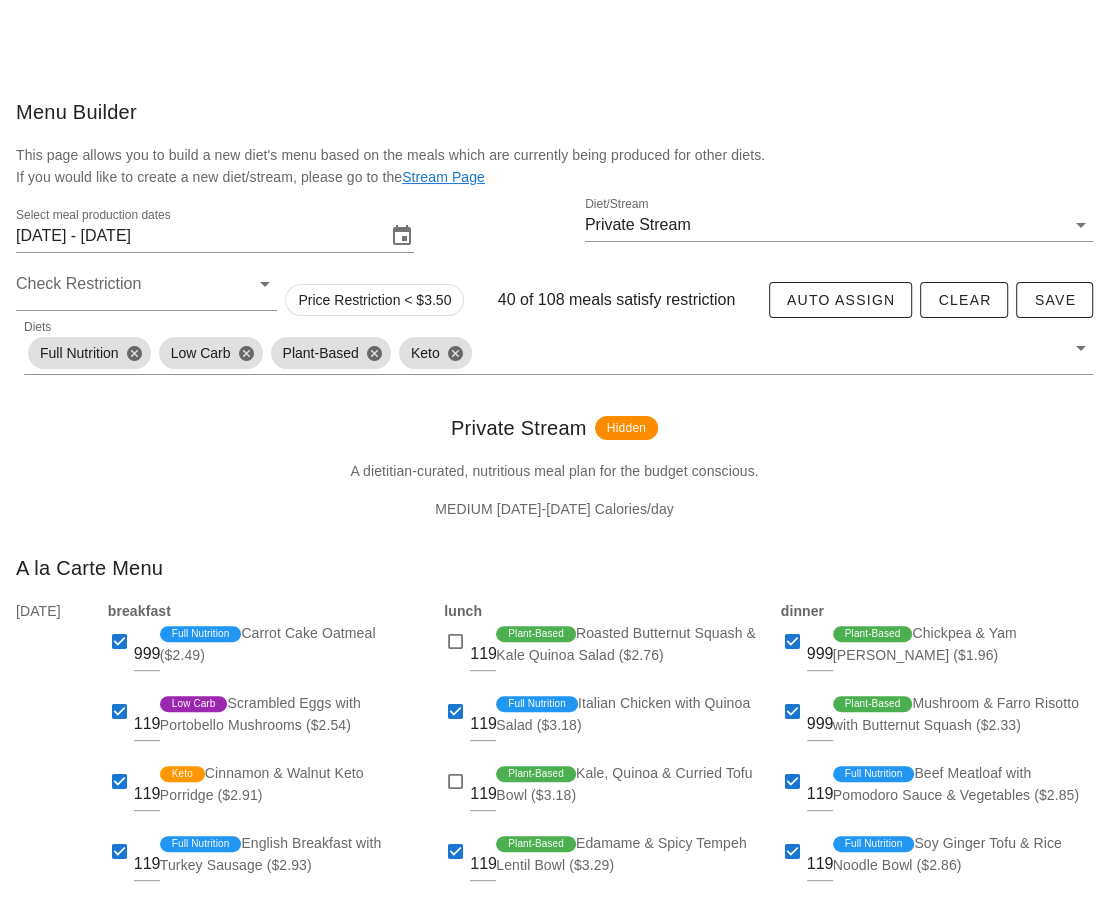 scroll, scrollTop: 1040, scrollLeft: 0, axis: vertical 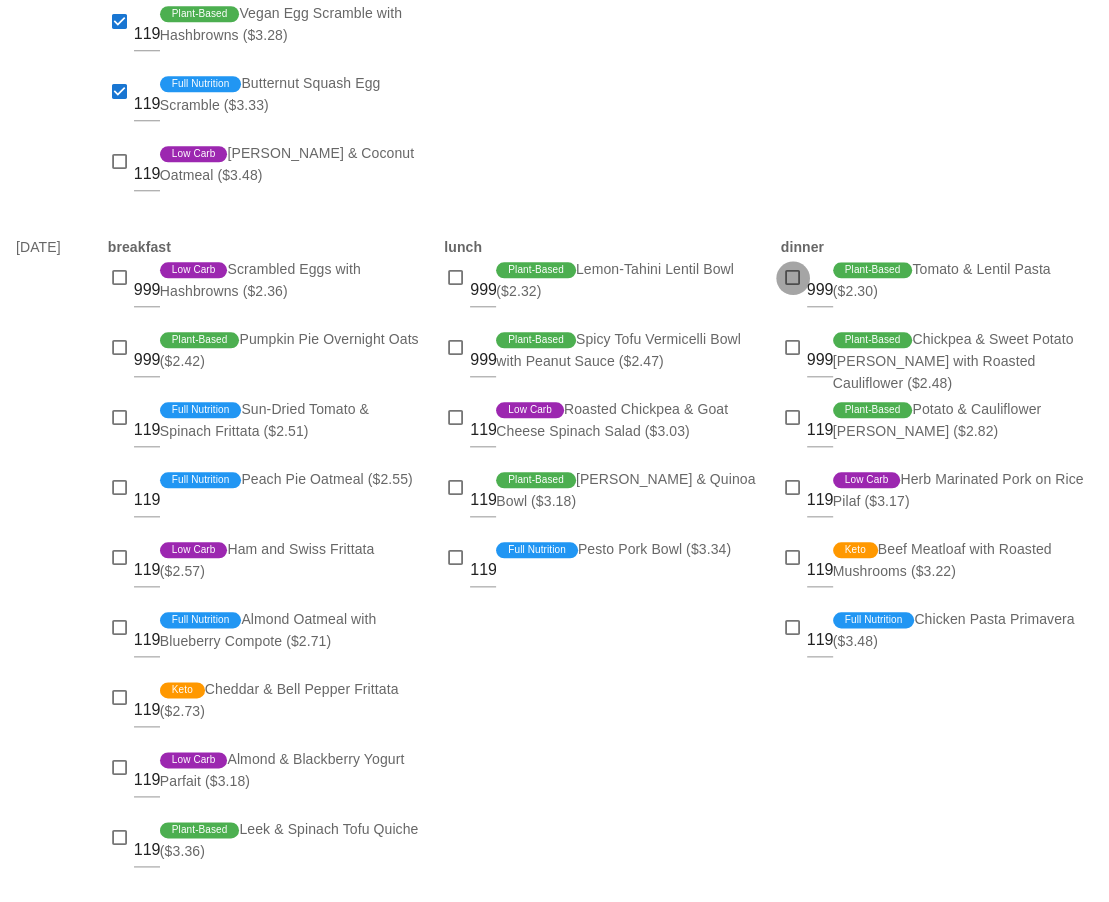 click at bounding box center [793, 278] 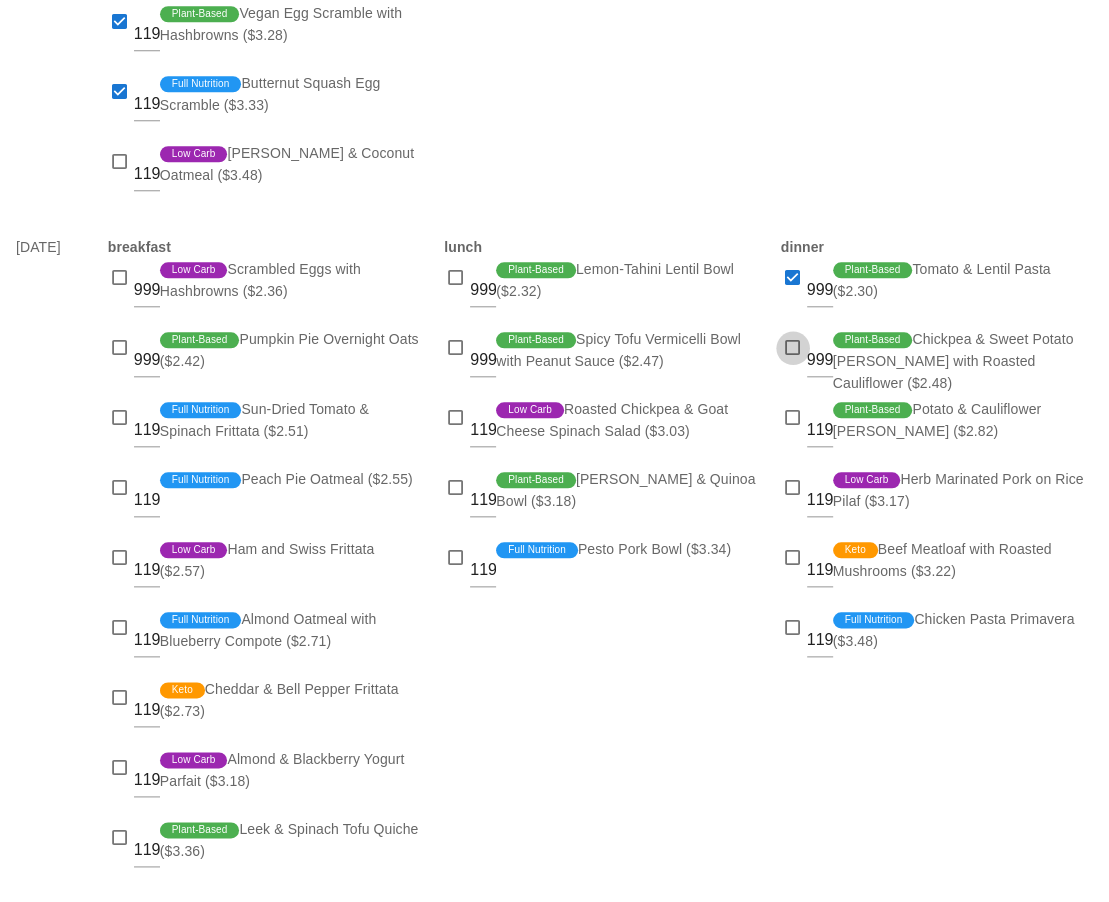 click at bounding box center [793, 348] 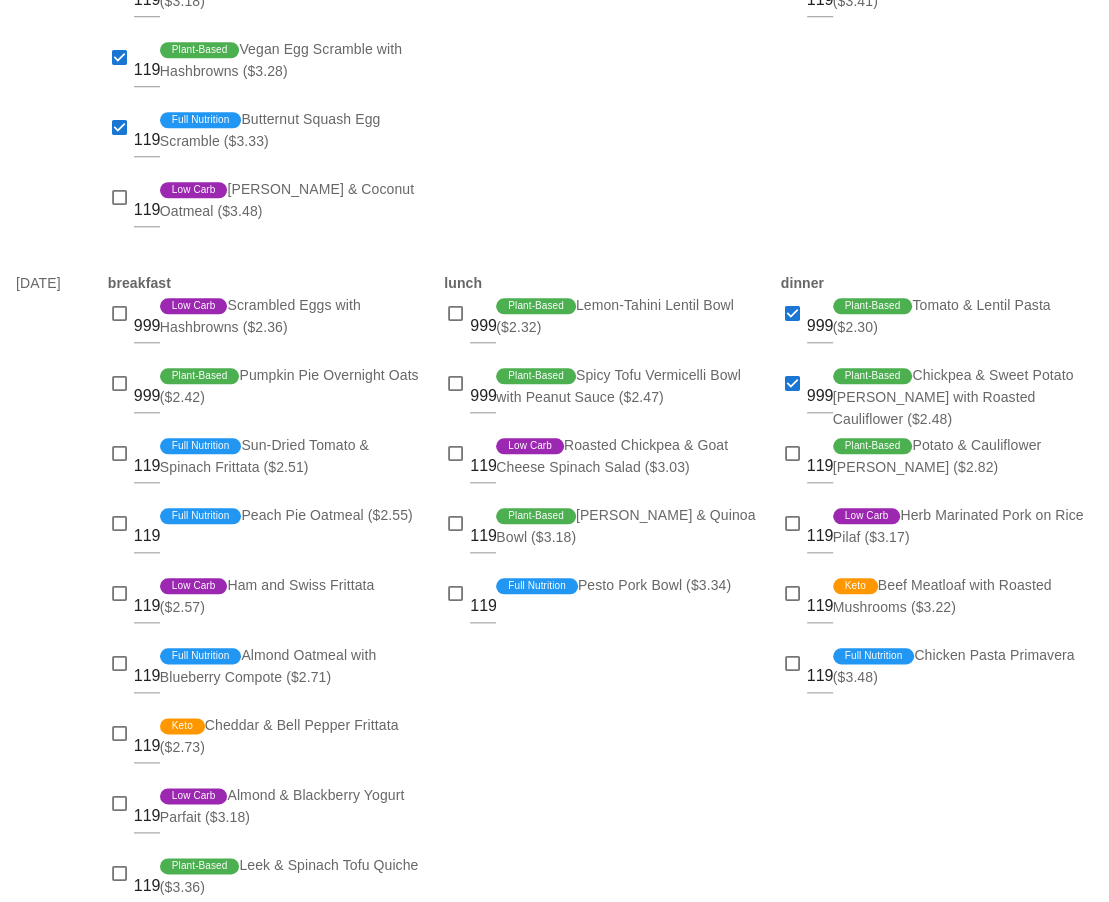 scroll, scrollTop: 1028, scrollLeft: 0, axis: vertical 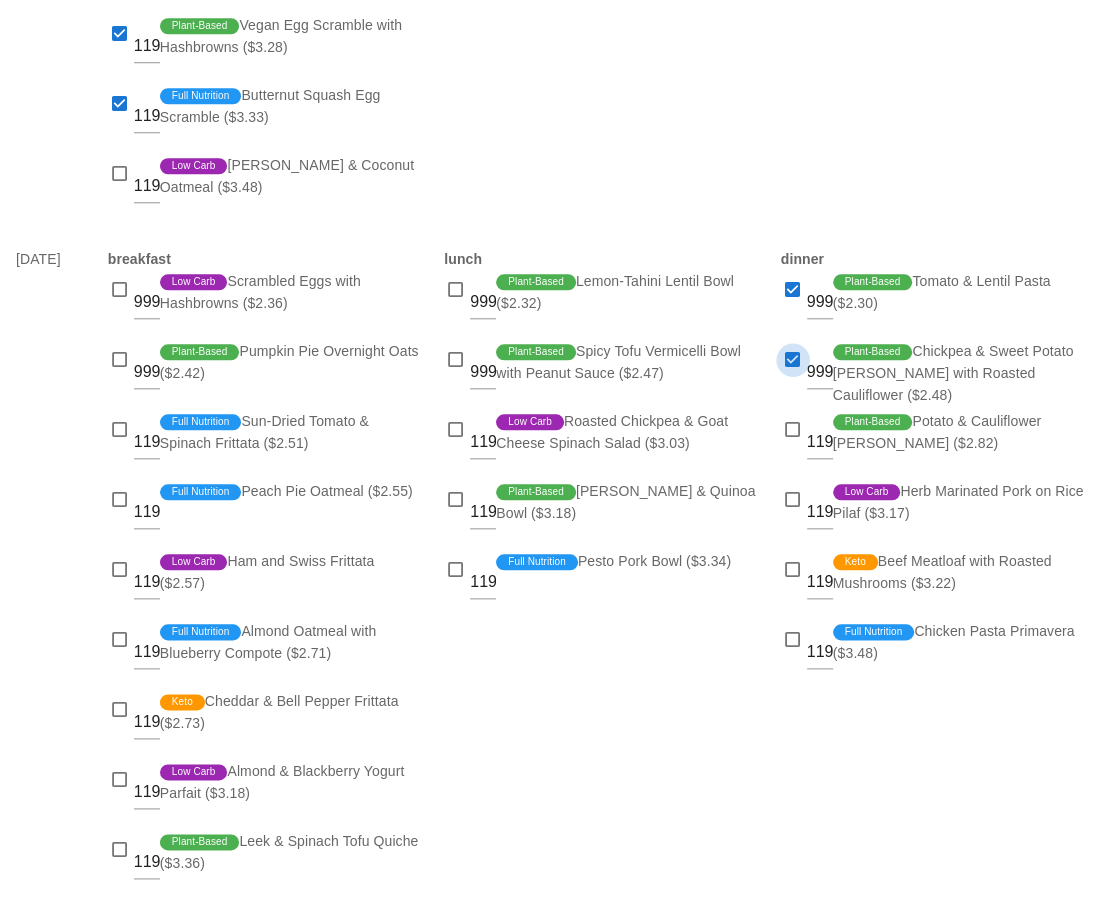 click at bounding box center (793, 360) 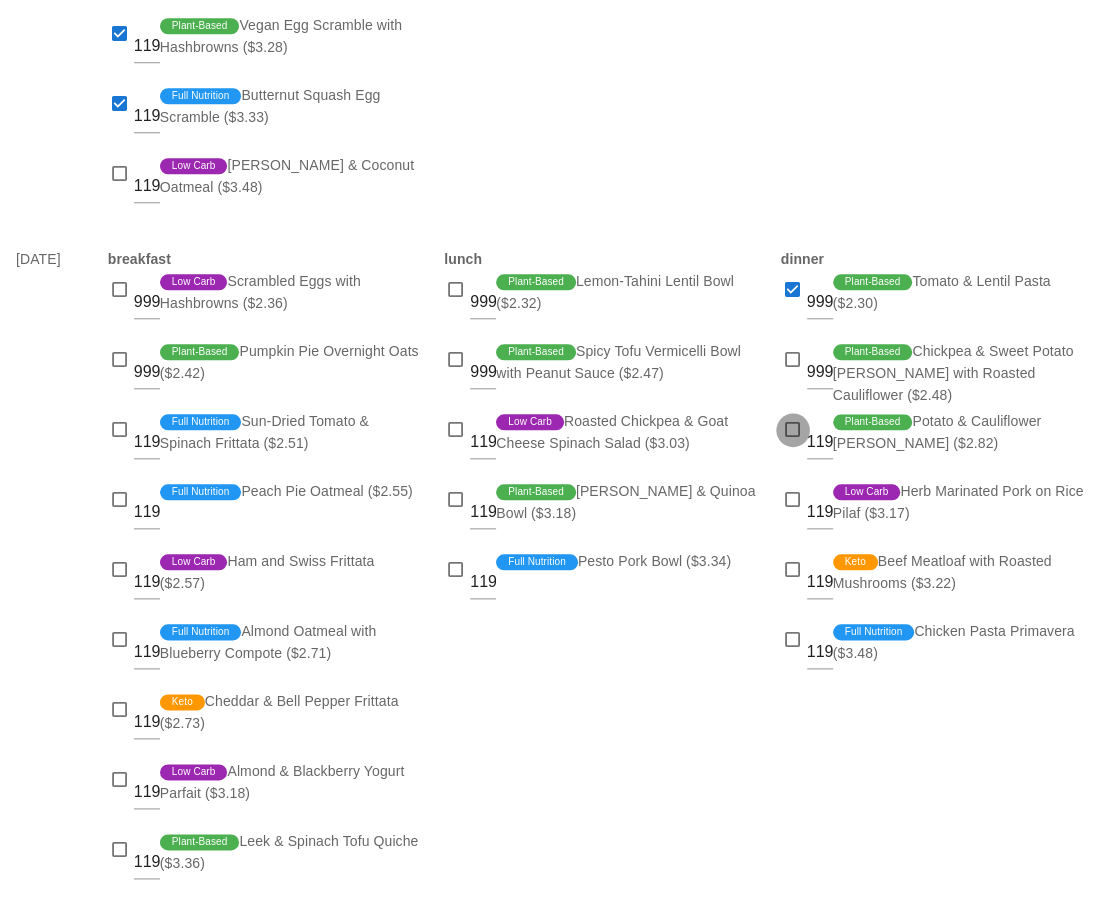 click at bounding box center (793, 430) 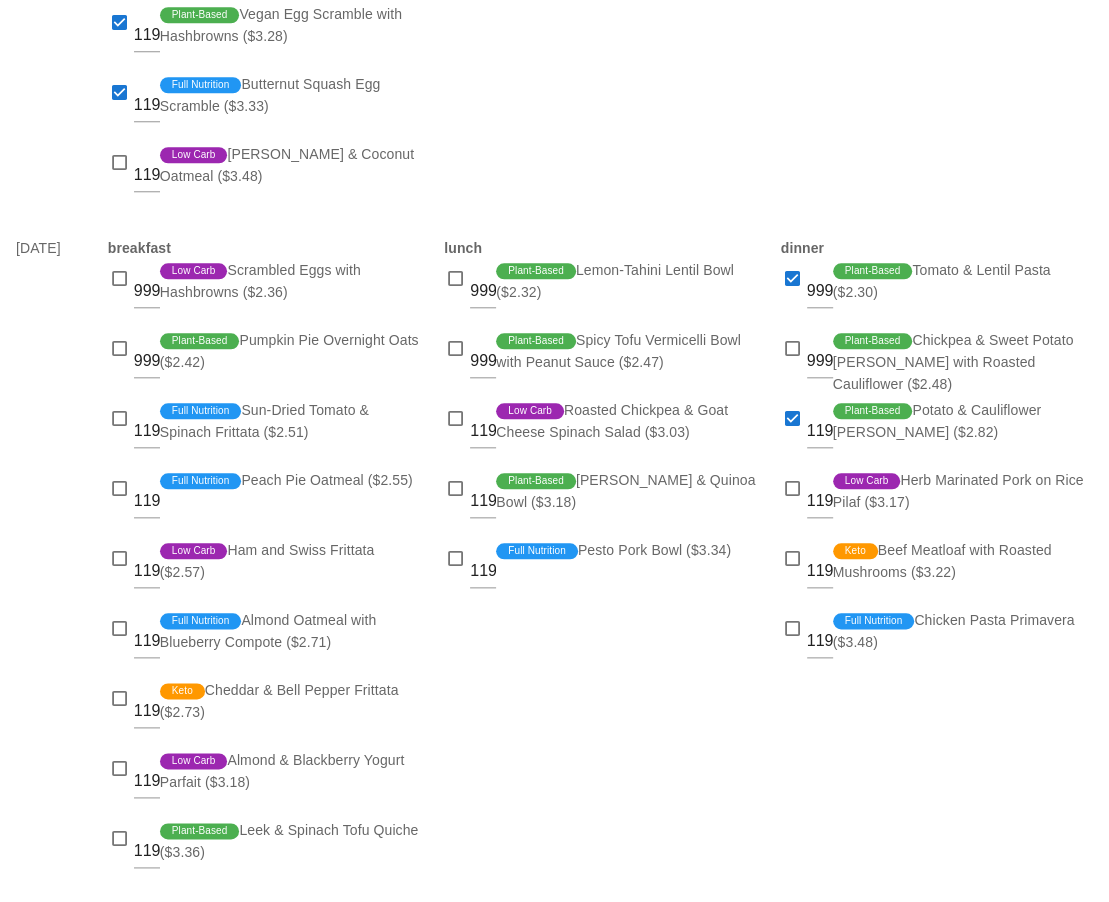 scroll, scrollTop: 1040, scrollLeft: 0, axis: vertical 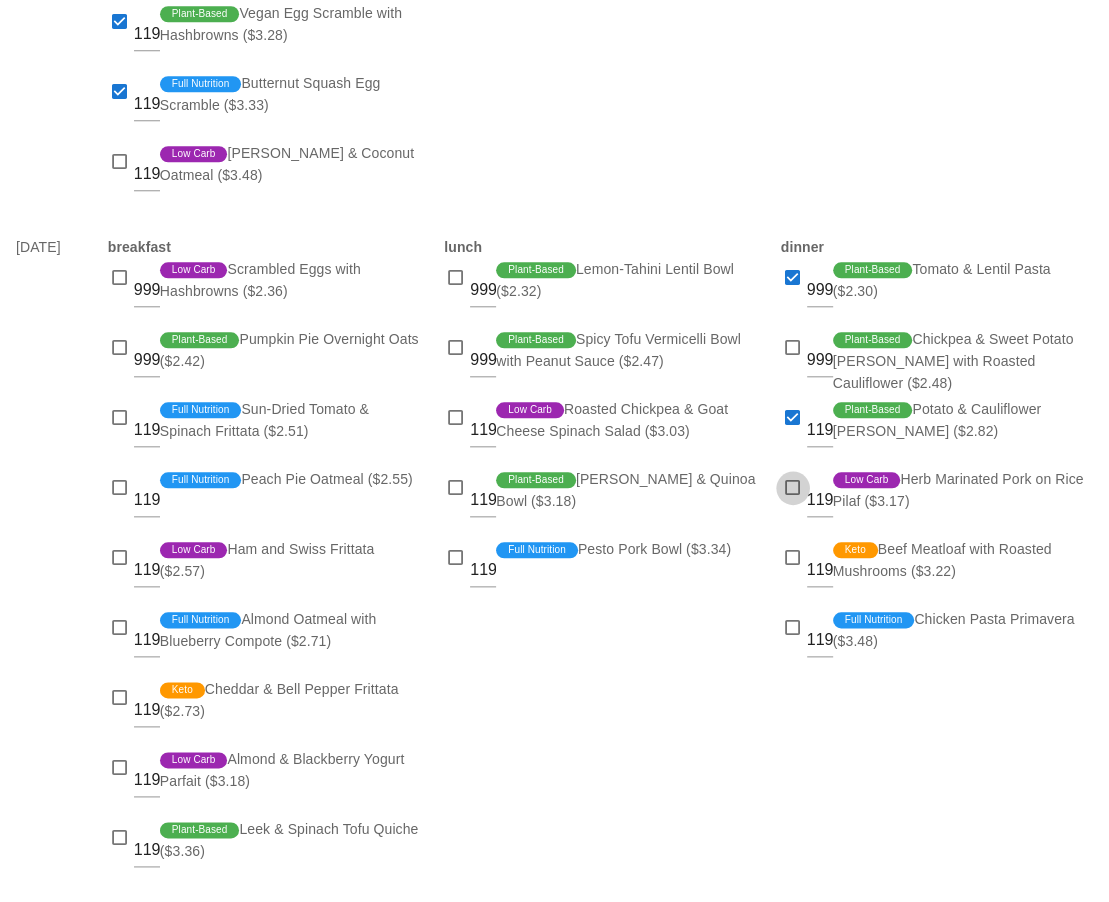 click at bounding box center (793, 488) 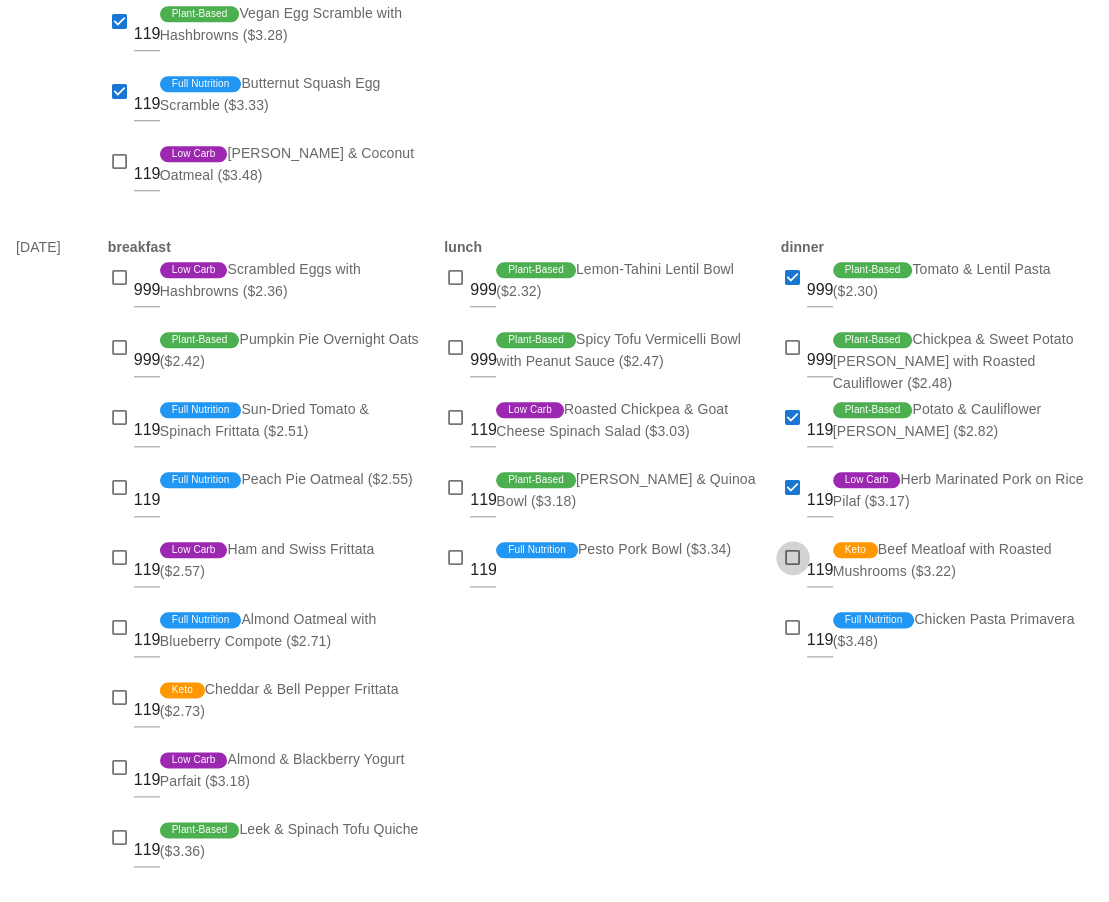 click at bounding box center [793, 558] 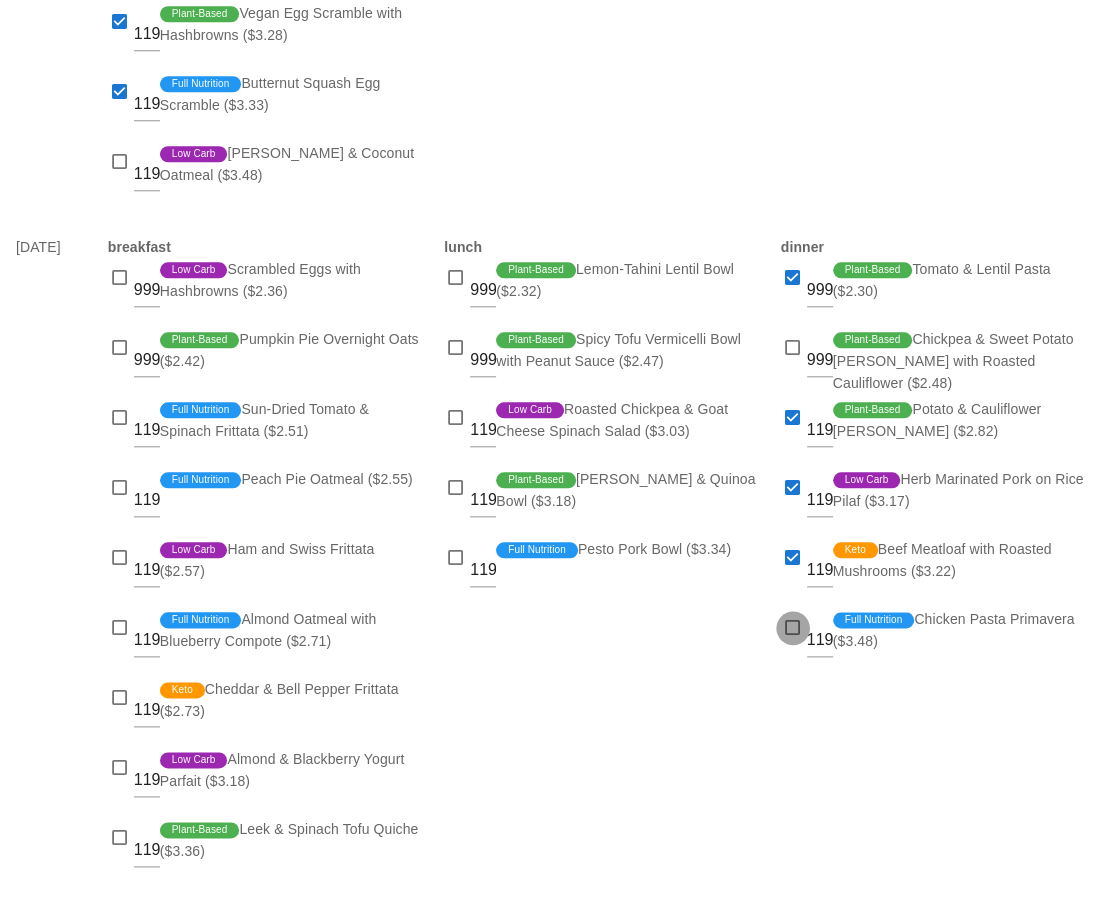 click at bounding box center (793, 628) 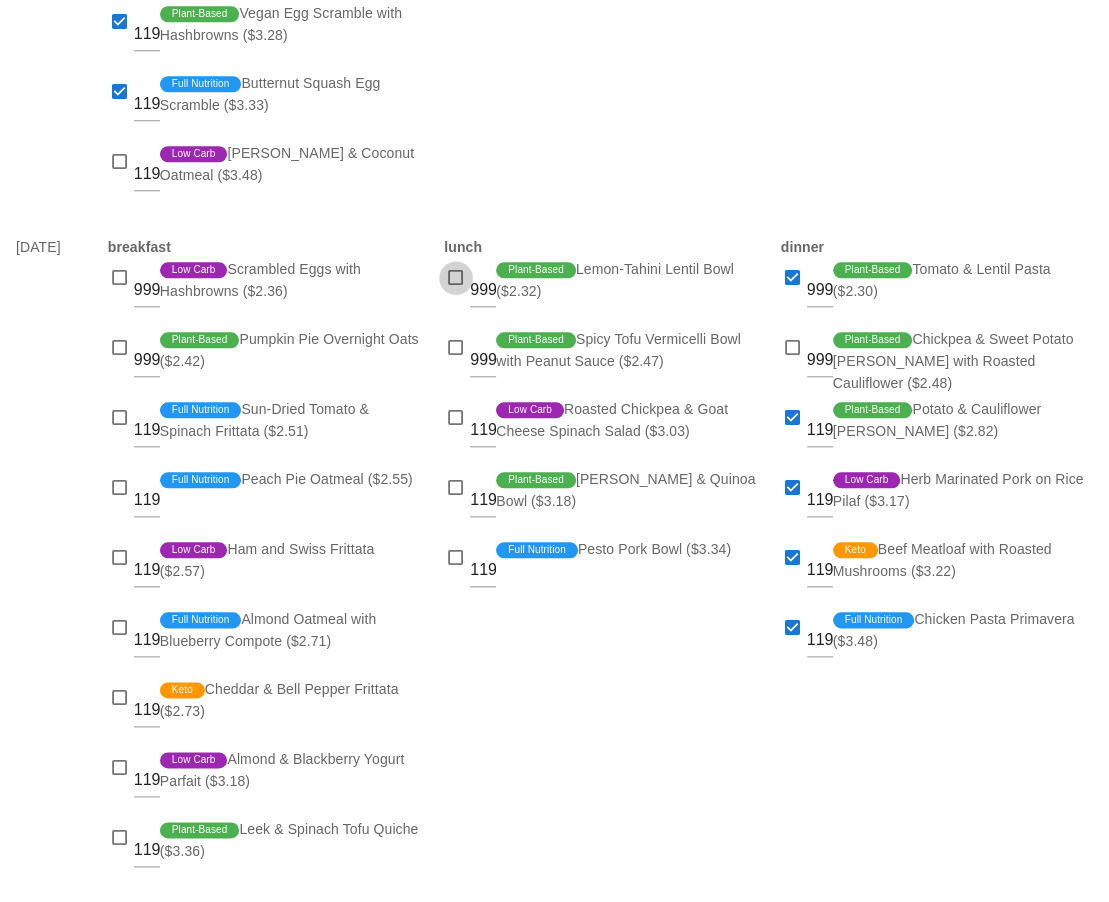 click at bounding box center (456, 278) 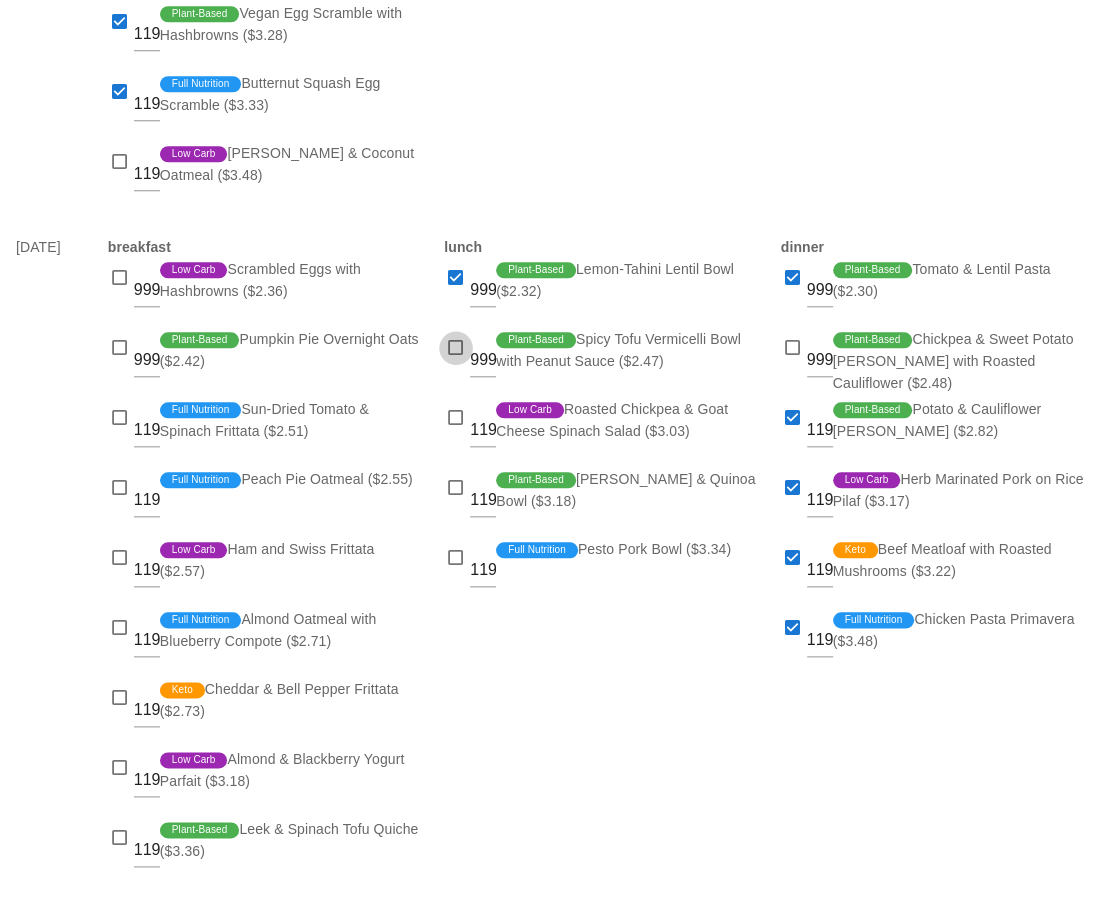 click at bounding box center [456, 348] 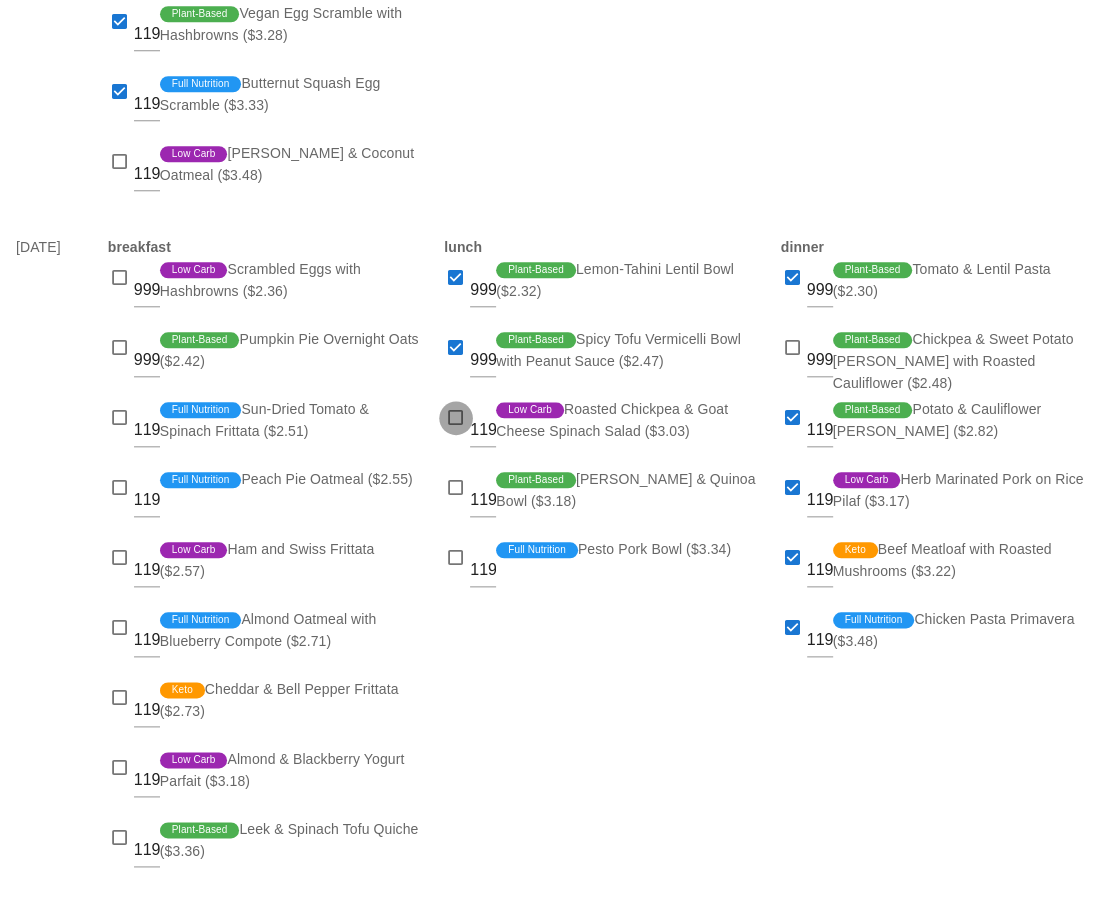 click at bounding box center [456, 418] 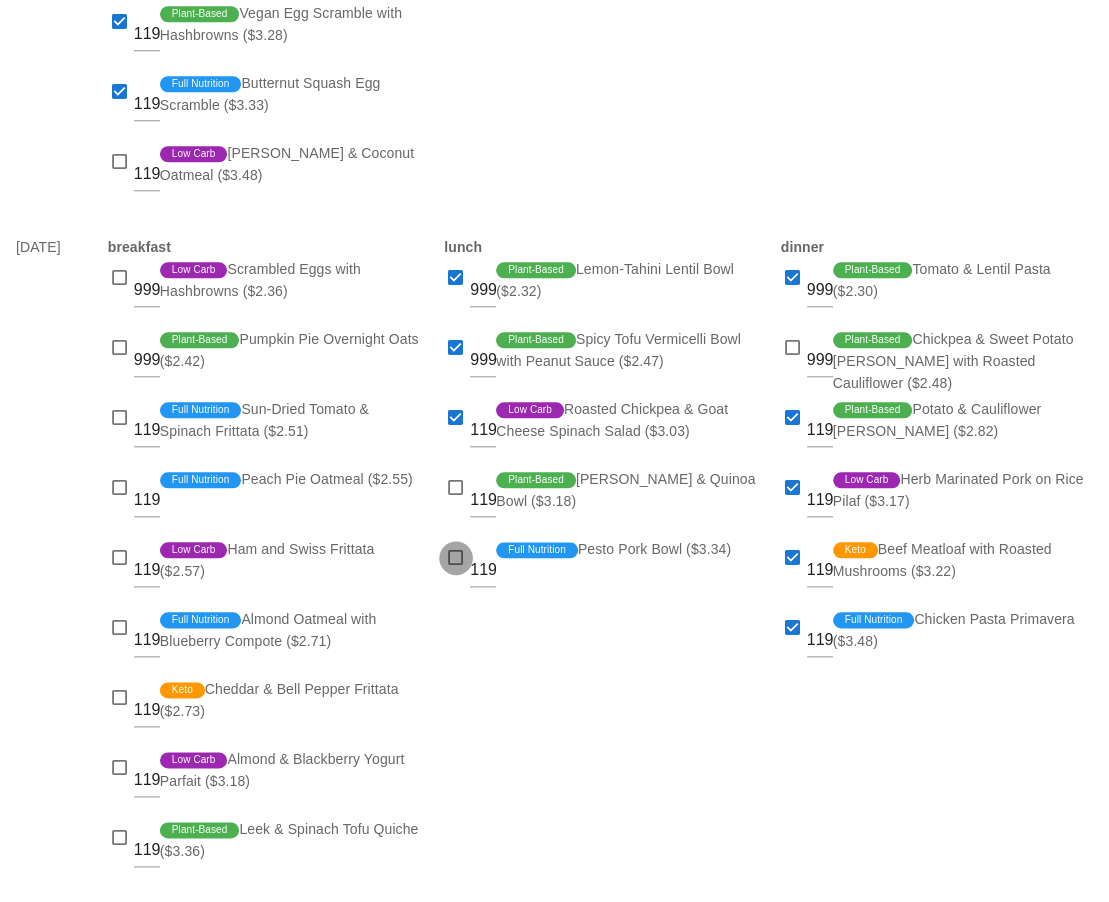 click at bounding box center (456, 558) 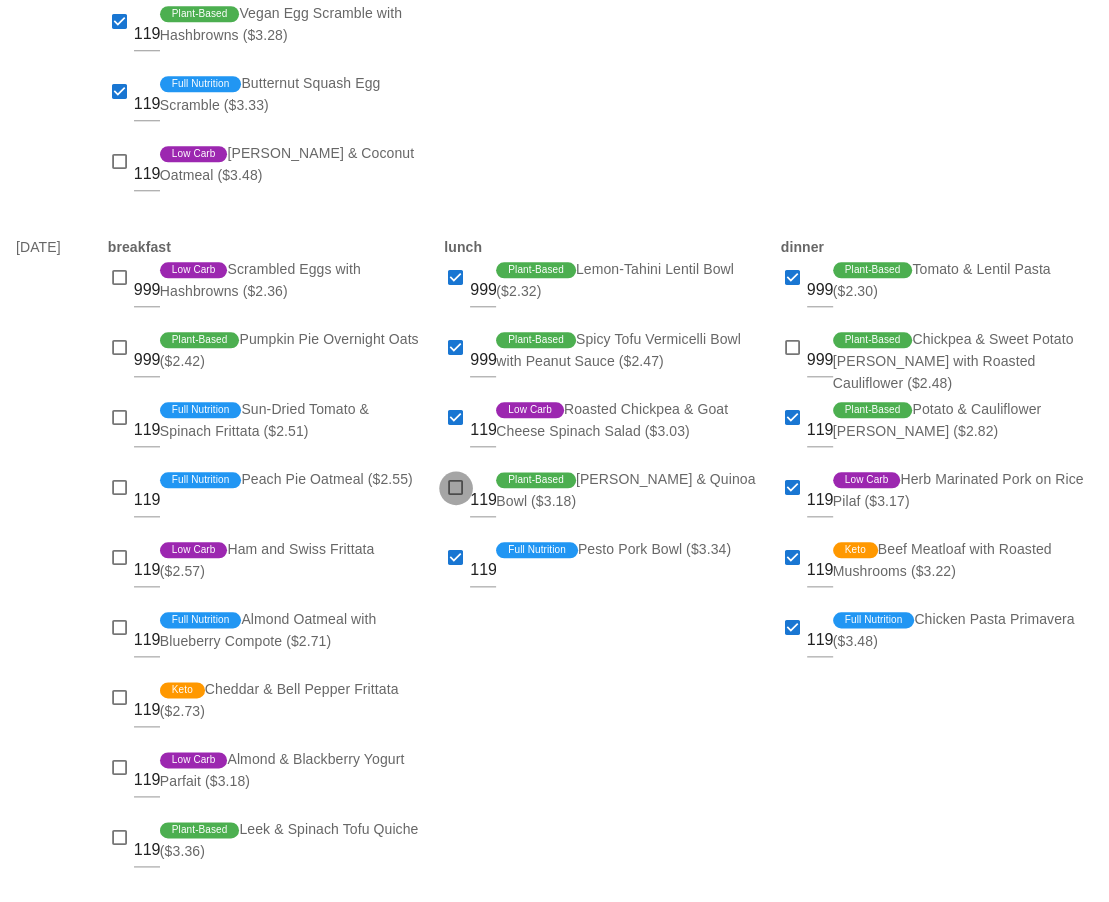 click at bounding box center [456, 488] 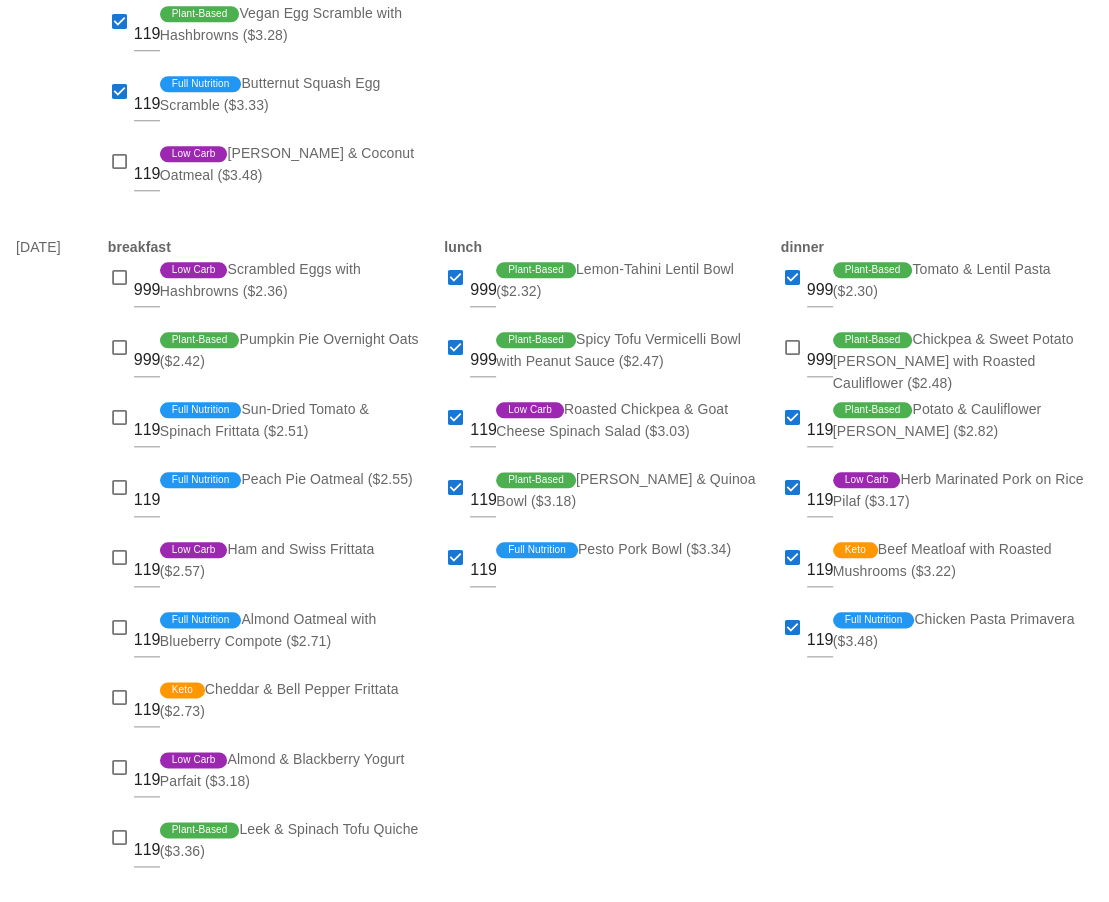 click on "lunch 999  Plant-Based   Lemon-Tahini Lentil Bowl ($2.32)  999  Plant-Based   Spicy Tofu Vermicelli Bowl with Peanut Sauce ($2.47)  1199  Low Carb   Roasted Chickpea & Goat Cheese Spinach Salad ($3.03)  1199  Plant-Based   Miso Edamame & Quinoa Bowl ($3.18)  1199  Full Nutrition   Pesto Pork Bowl ($3.34)" at bounding box center (600, 562) 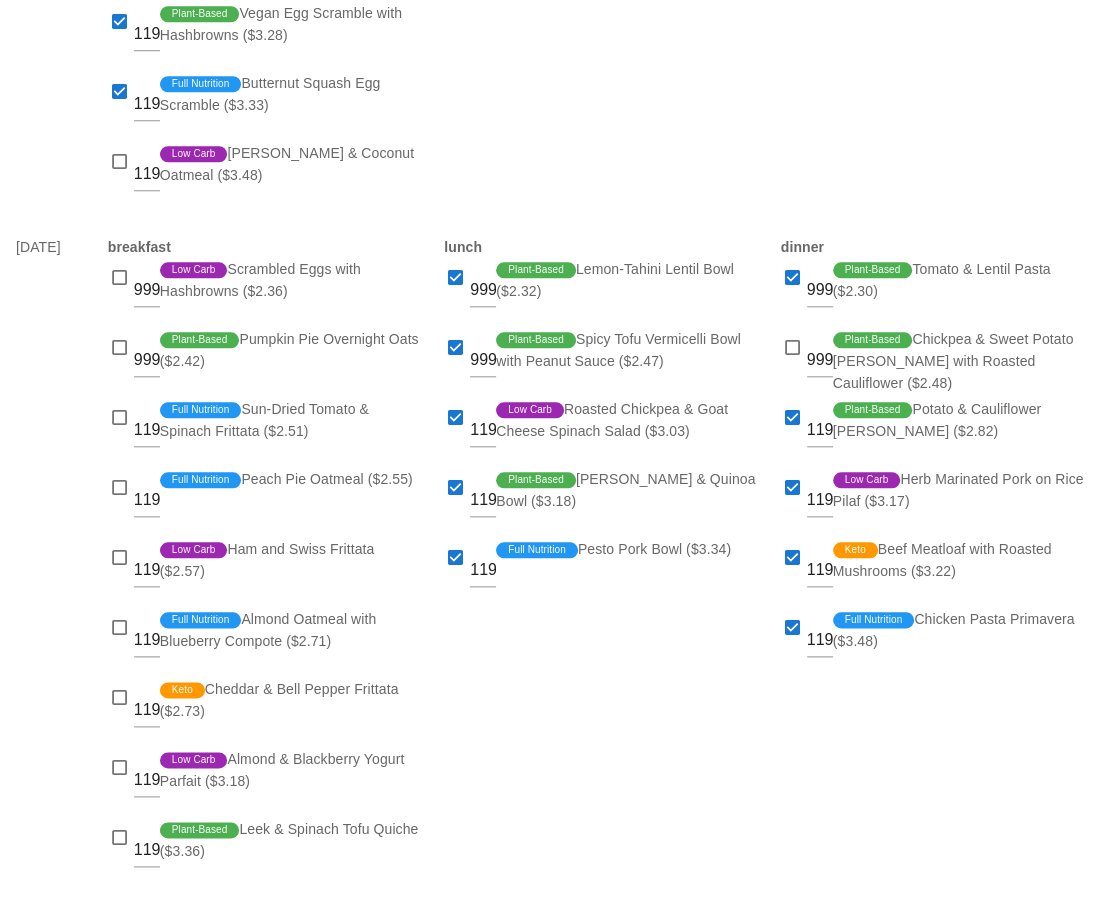 click on "lunch 999  Plant-Based   Lemon-Tahini Lentil Bowl ($2.32)  999  Plant-Based   Spicy Tofu Vermicelli Bowl with Peanut Sauce ($2.47)  1199  Low Carb   Roasted Chickpea & Goat Cheese Spinach Salad ($3.03)  1199  Plant-Based   Miso Edamame & Quinoa Bowl ($3.18)  1199  Full Nutrition   Pesto Pork Bowl ($3.34)" at bounding box center (600, 562) 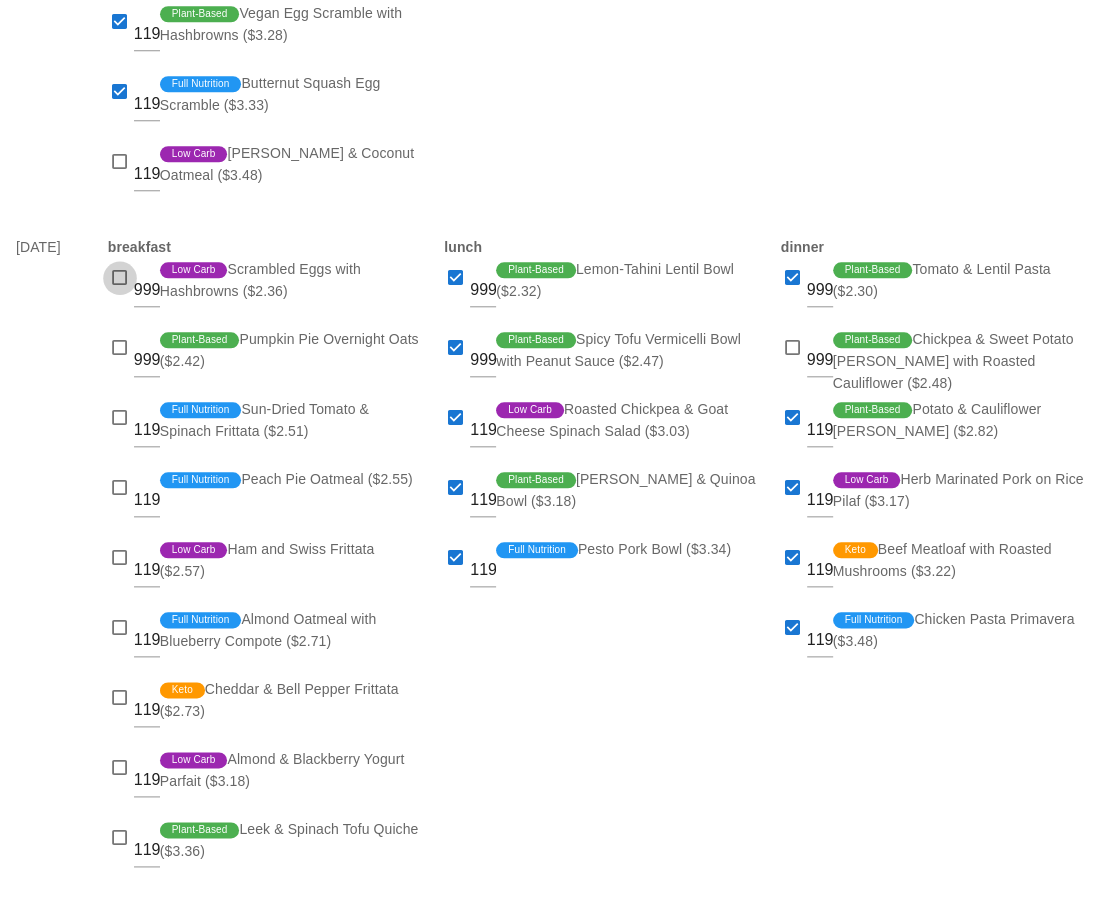click at bounding box center (120, 278) 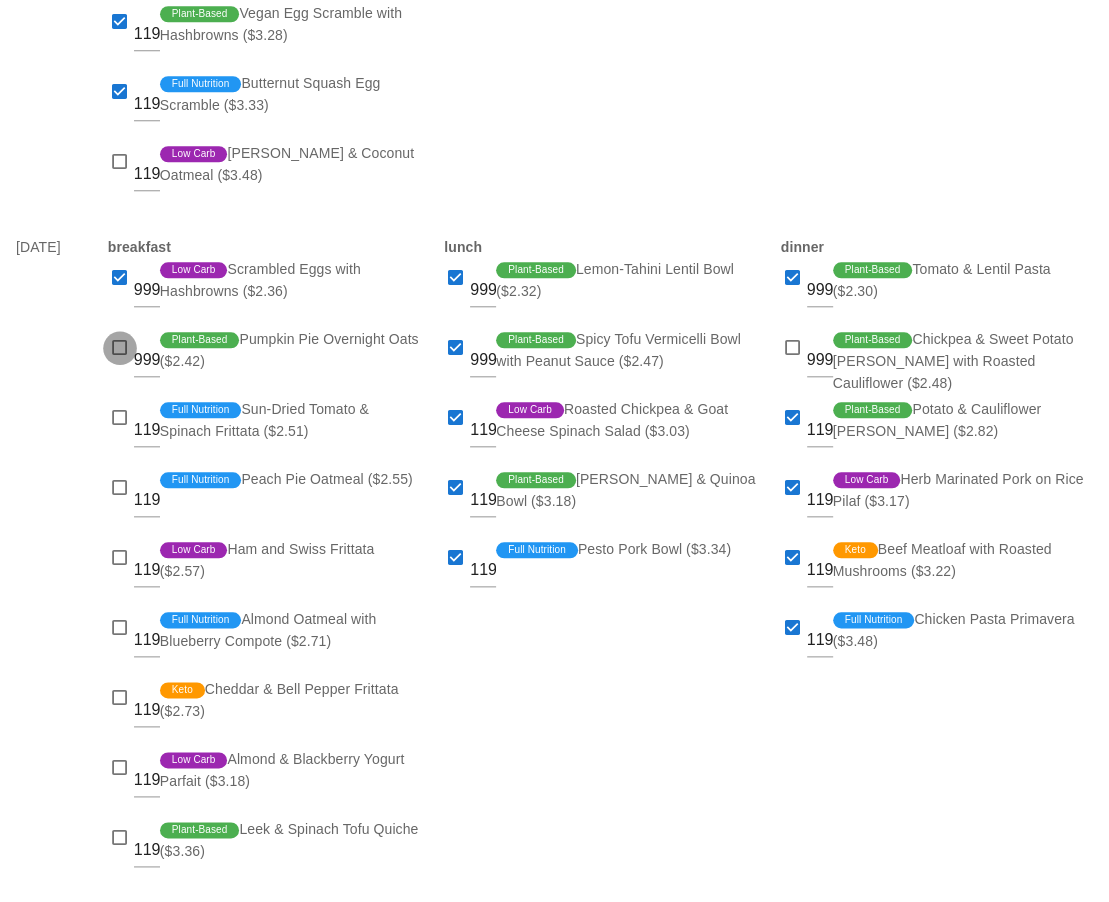 click at bounding box center (120, 348) 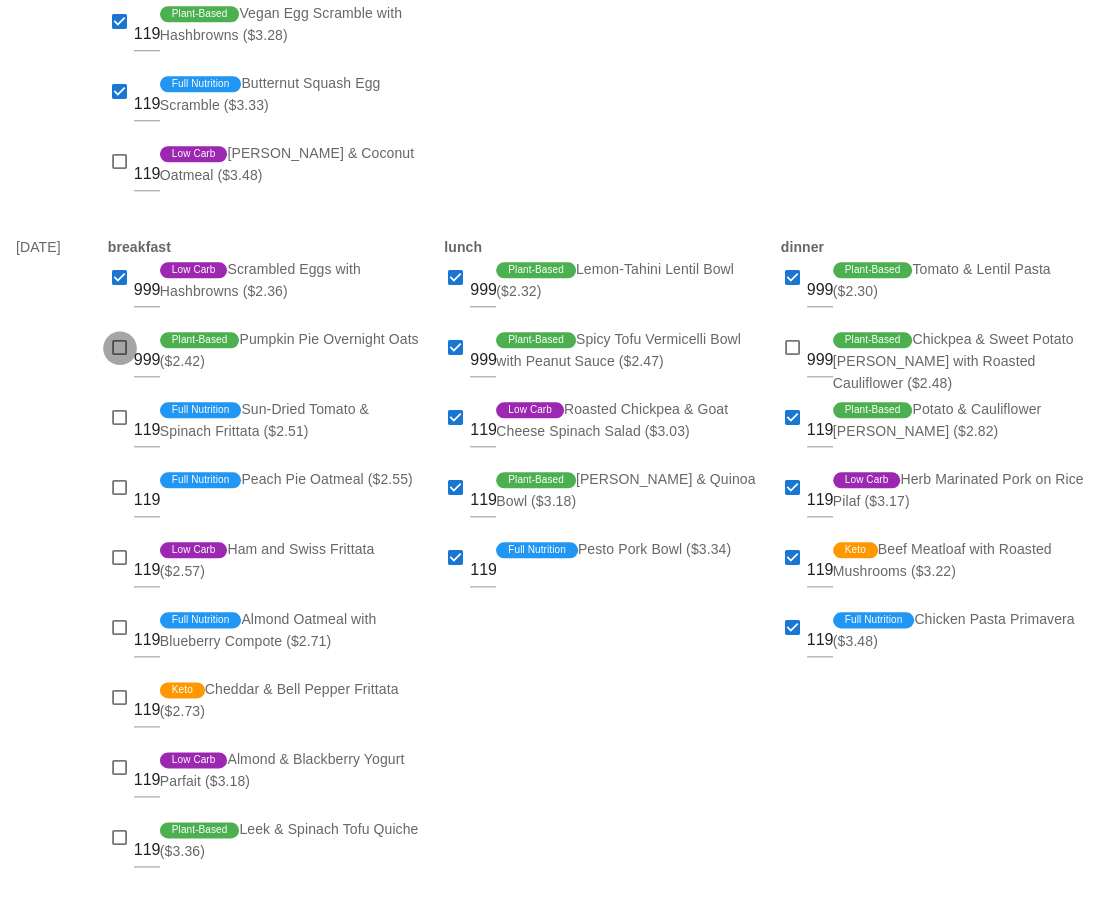checkbox on "true" 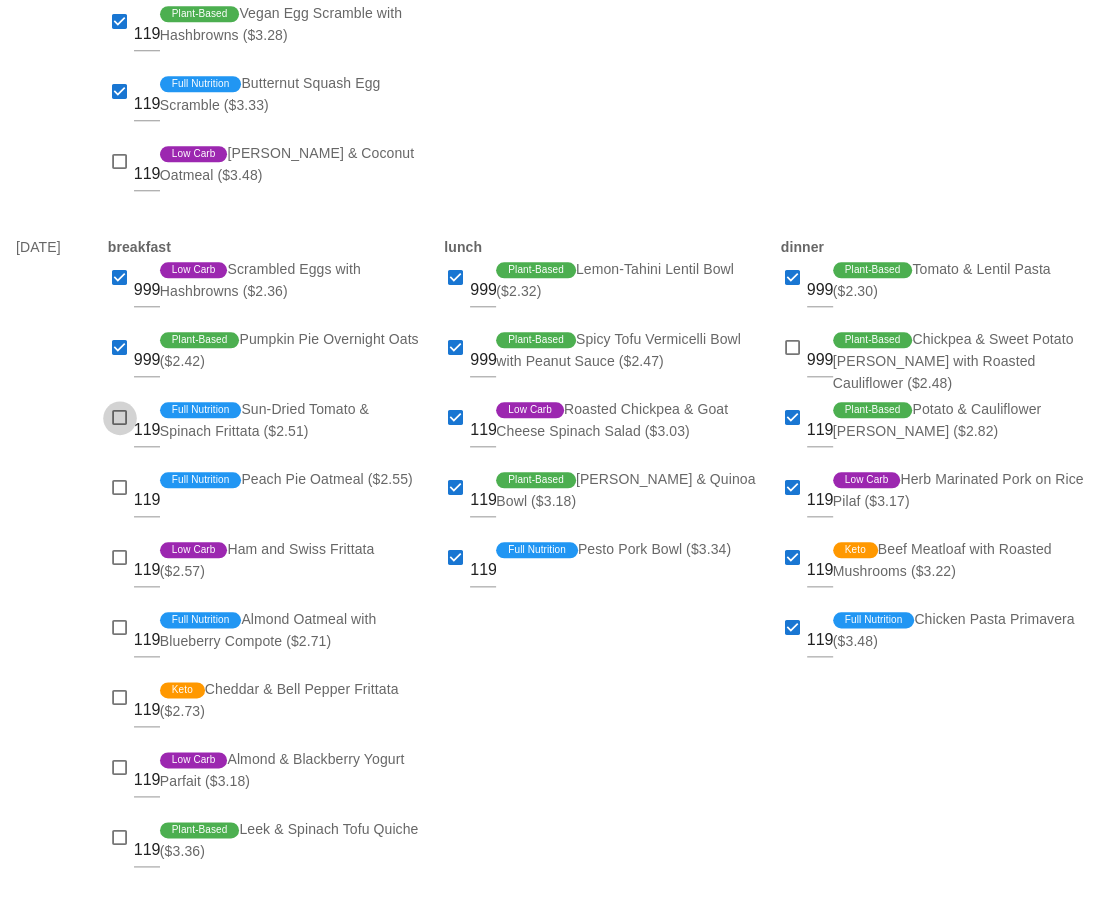 click at bounding box center (120, 418) 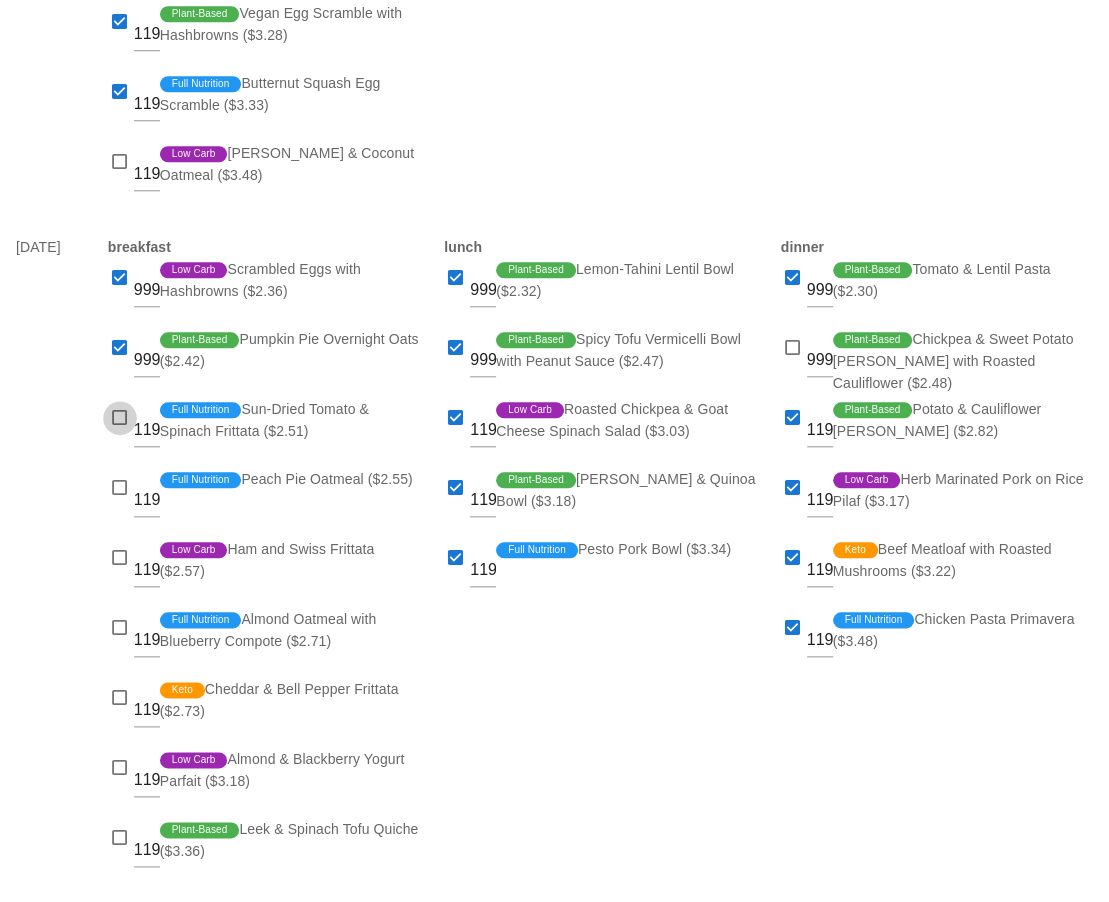 checkbox on "true" 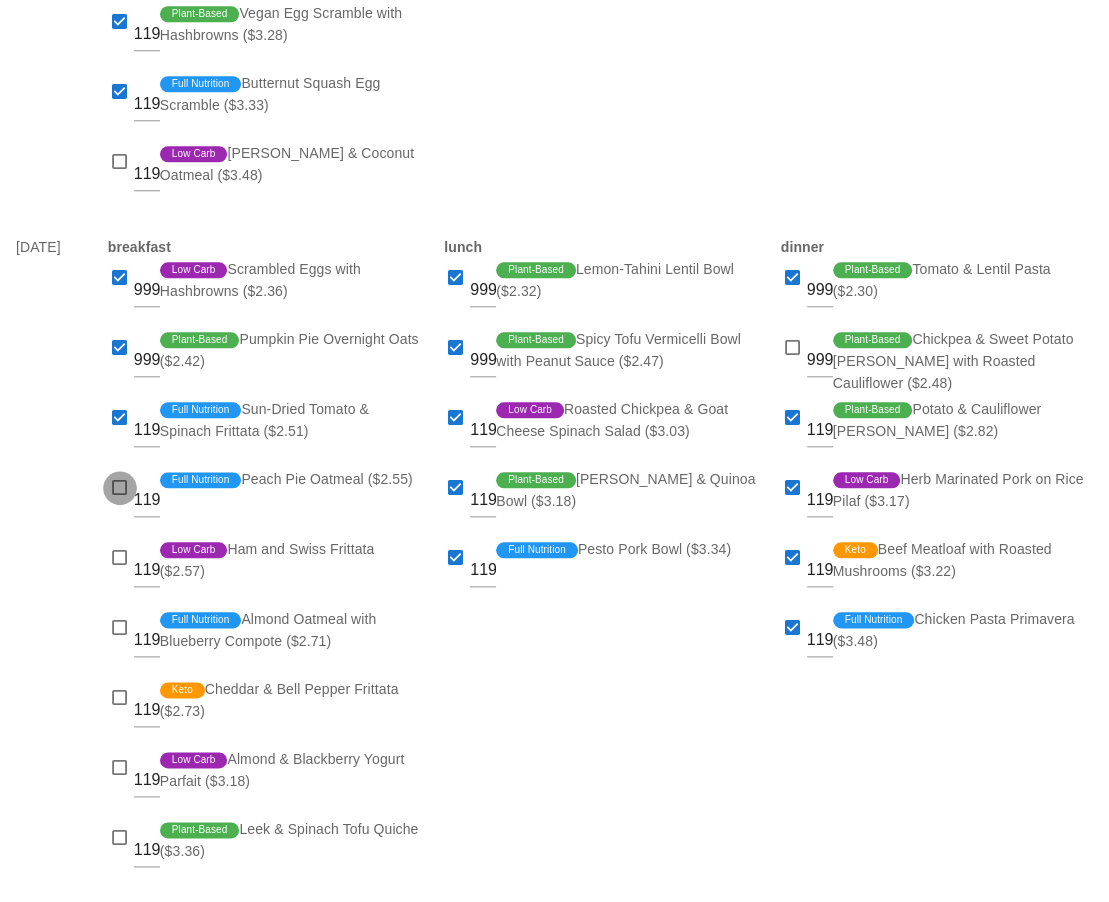 click at bounding box center [120, 488] 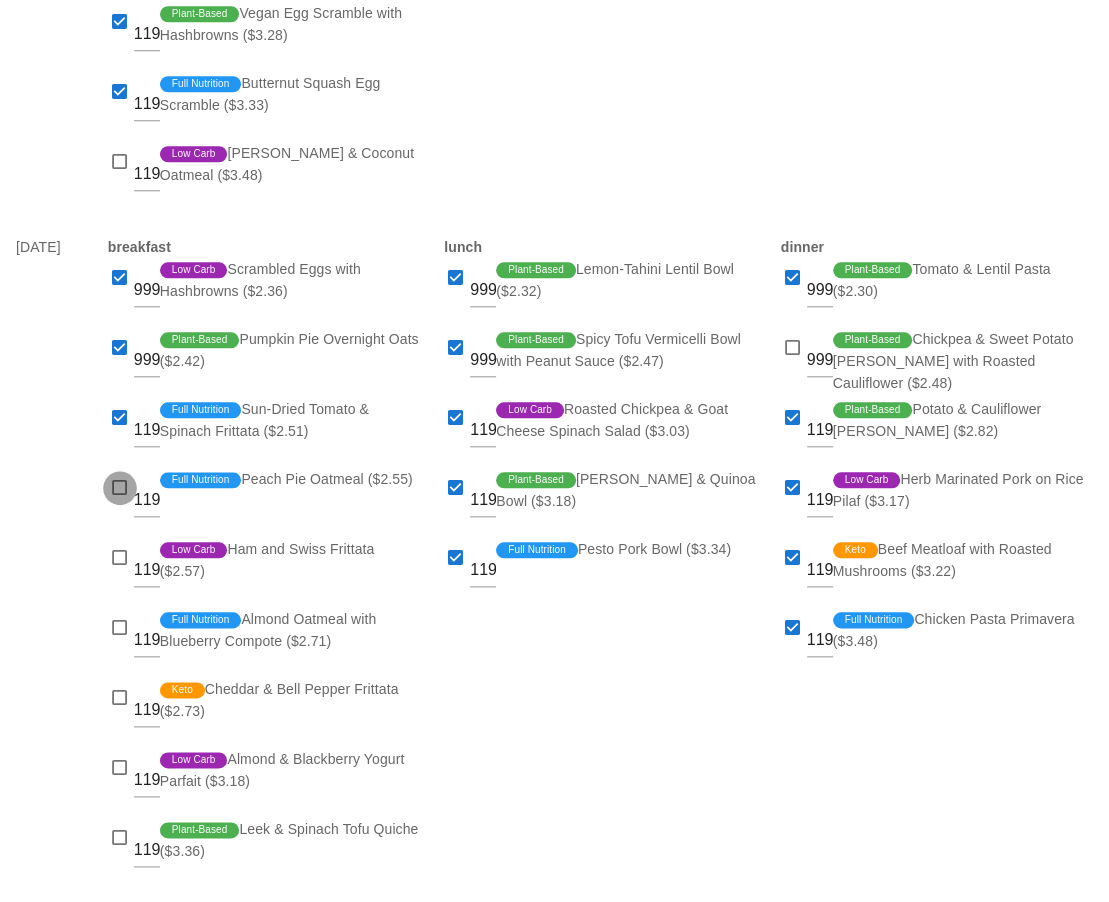 checkbox on "true" 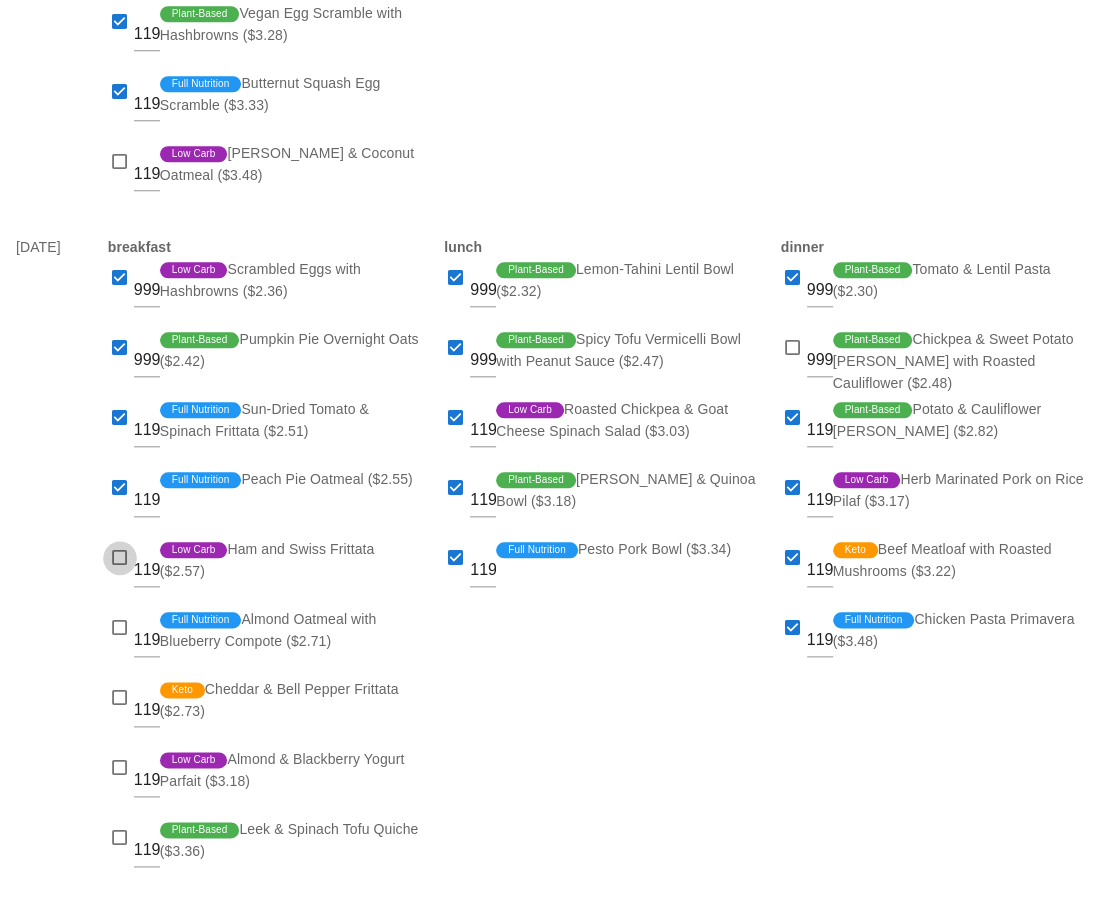 click at bounding box center (120, 558) 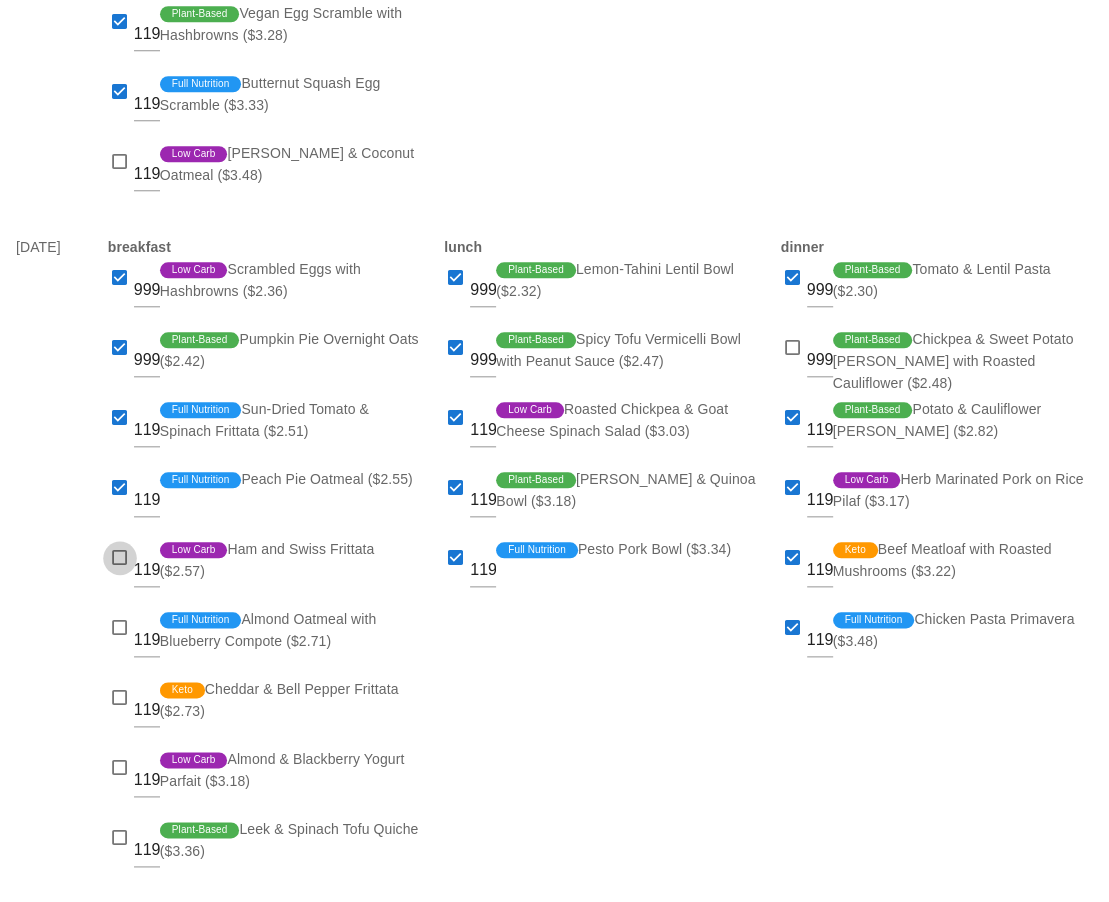 checkbox on "true" 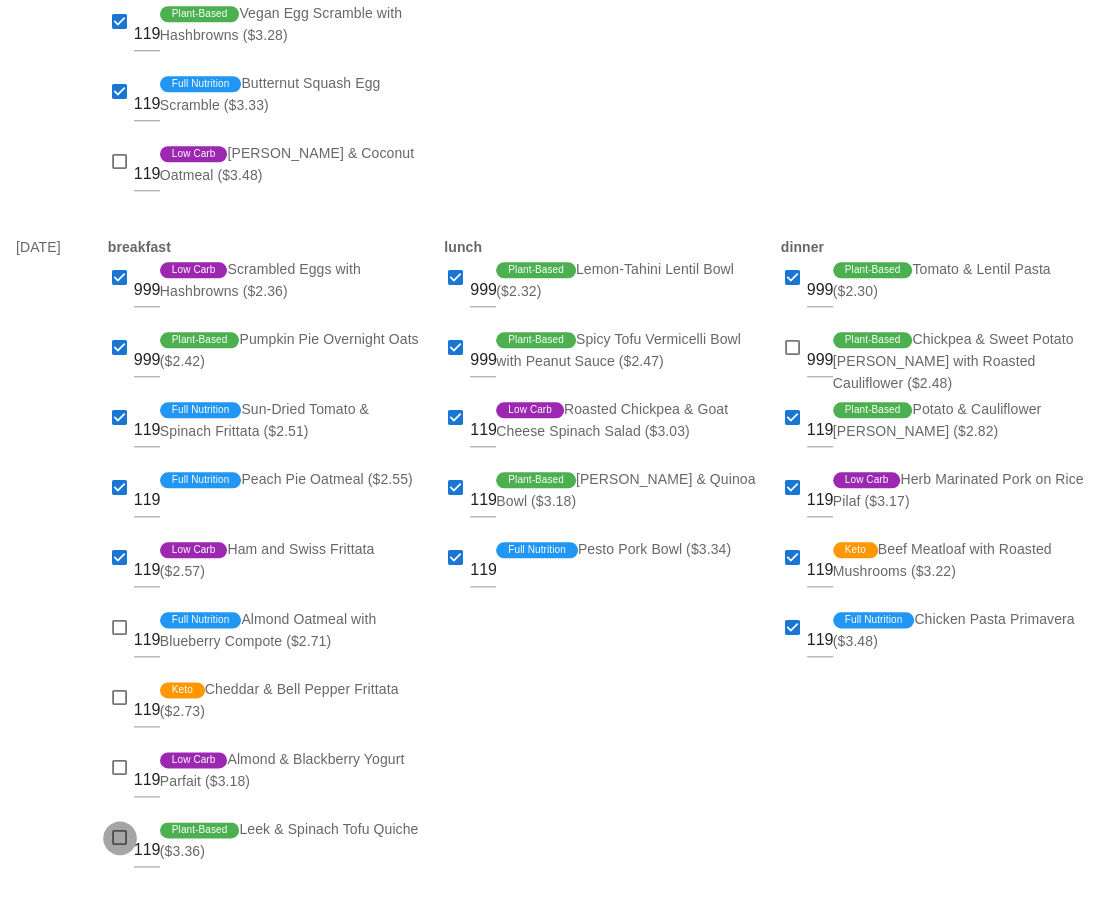 click at bounding box center [120, 838] 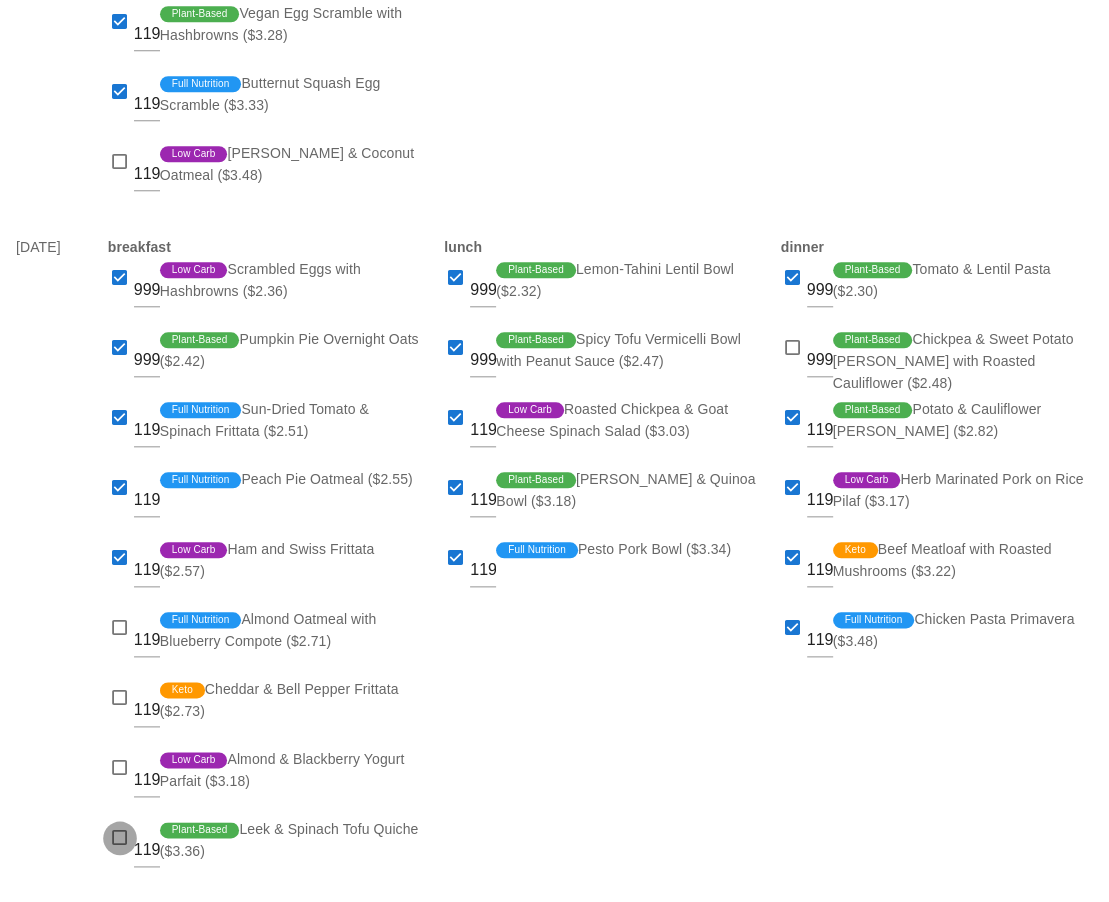 checkbox on "true" 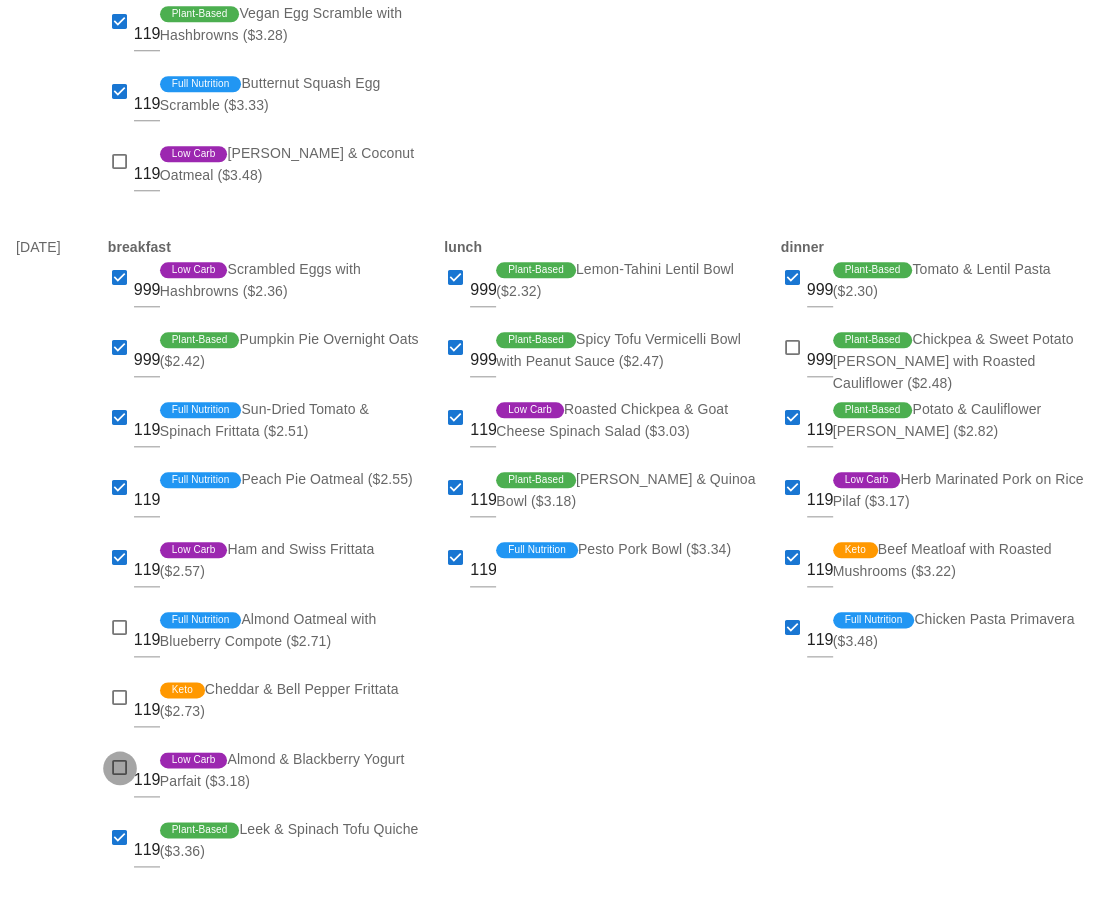 click at bounding box center [120, 768] 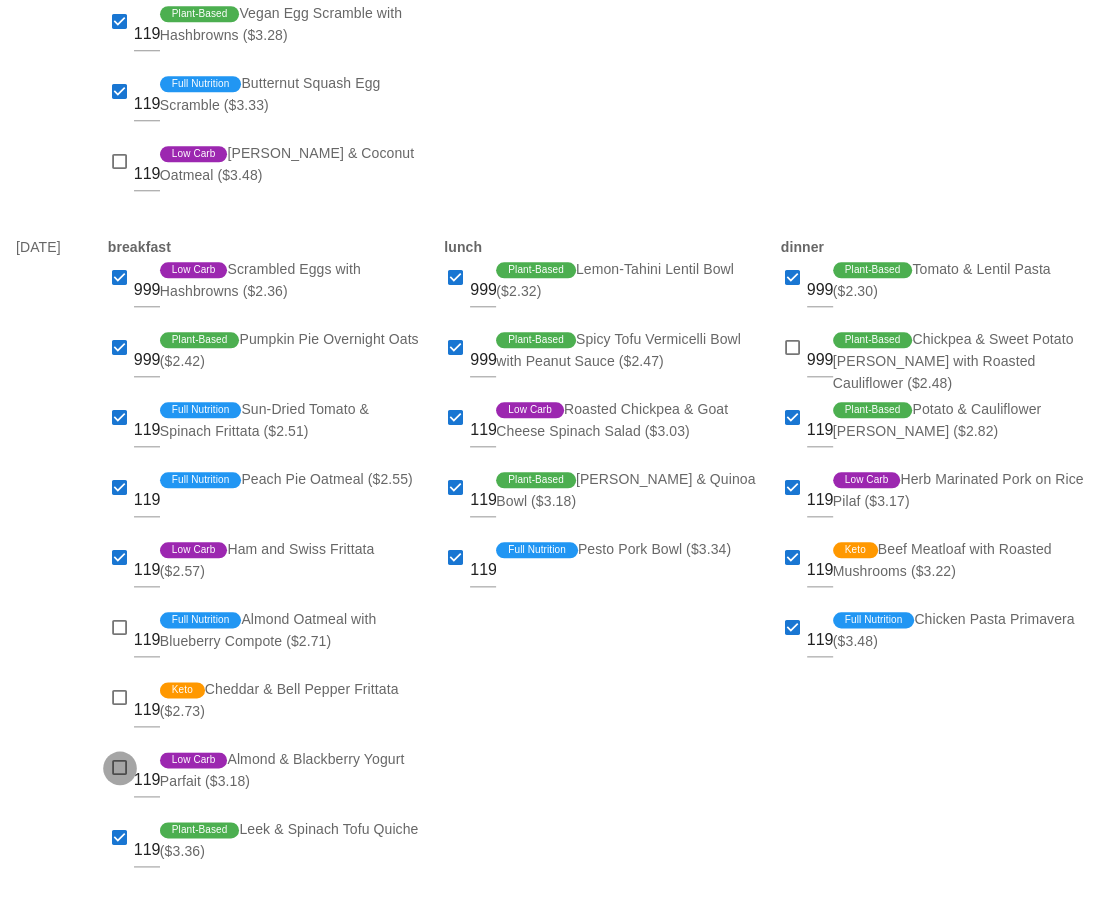 checkbox on "true" 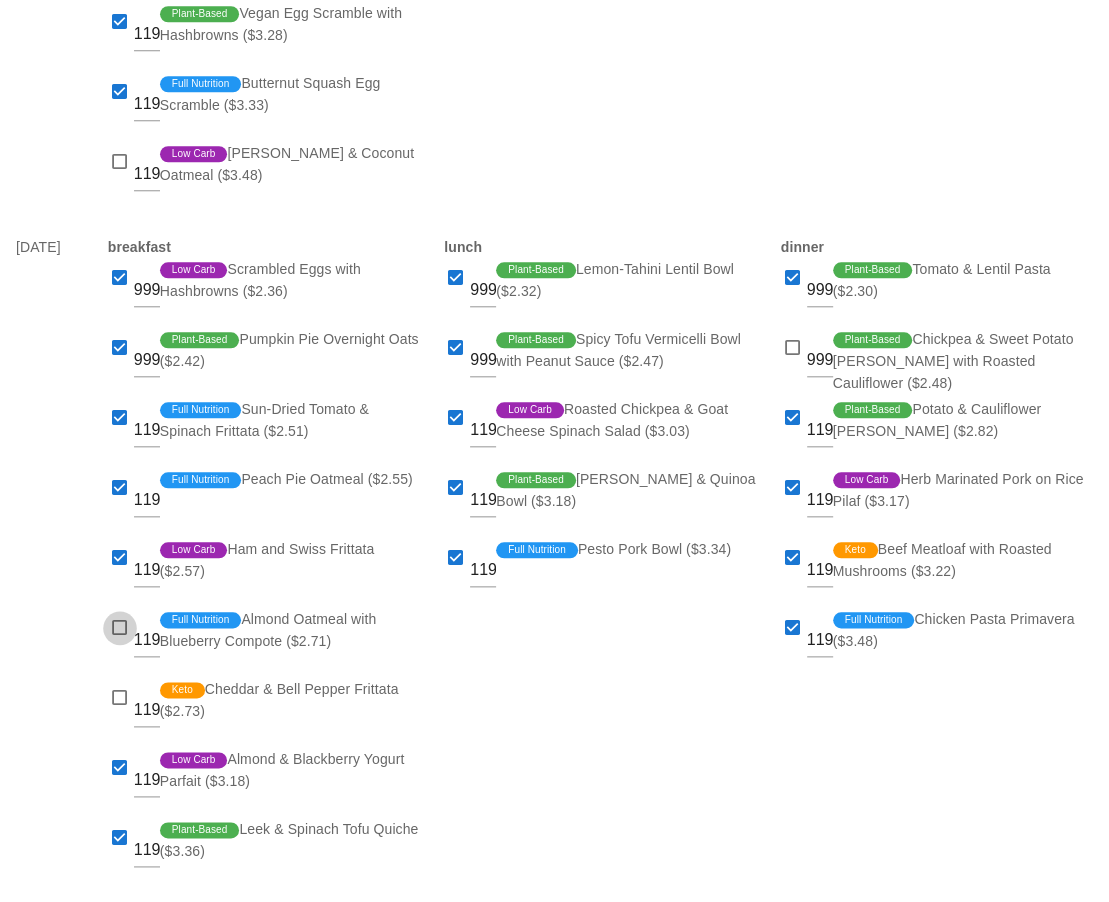 click at bounding box center [120, 628] 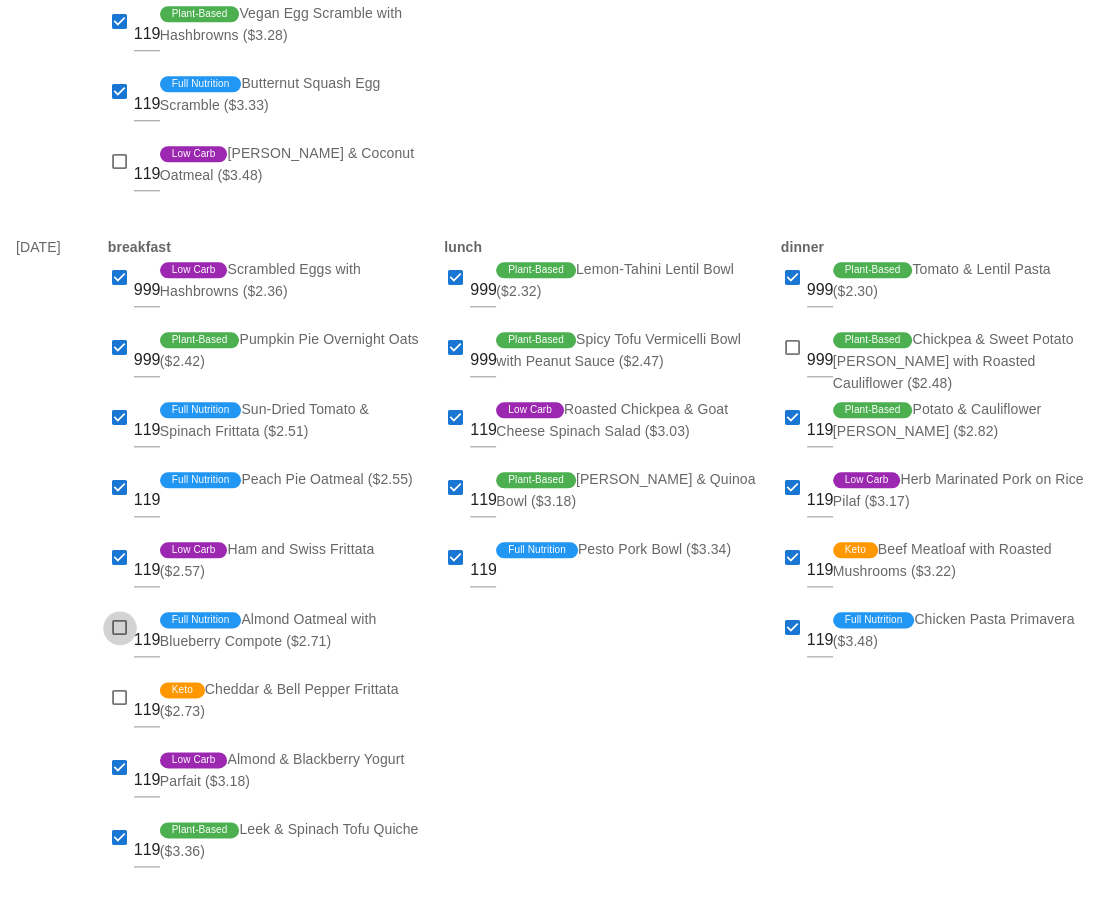 checkbox on "true" 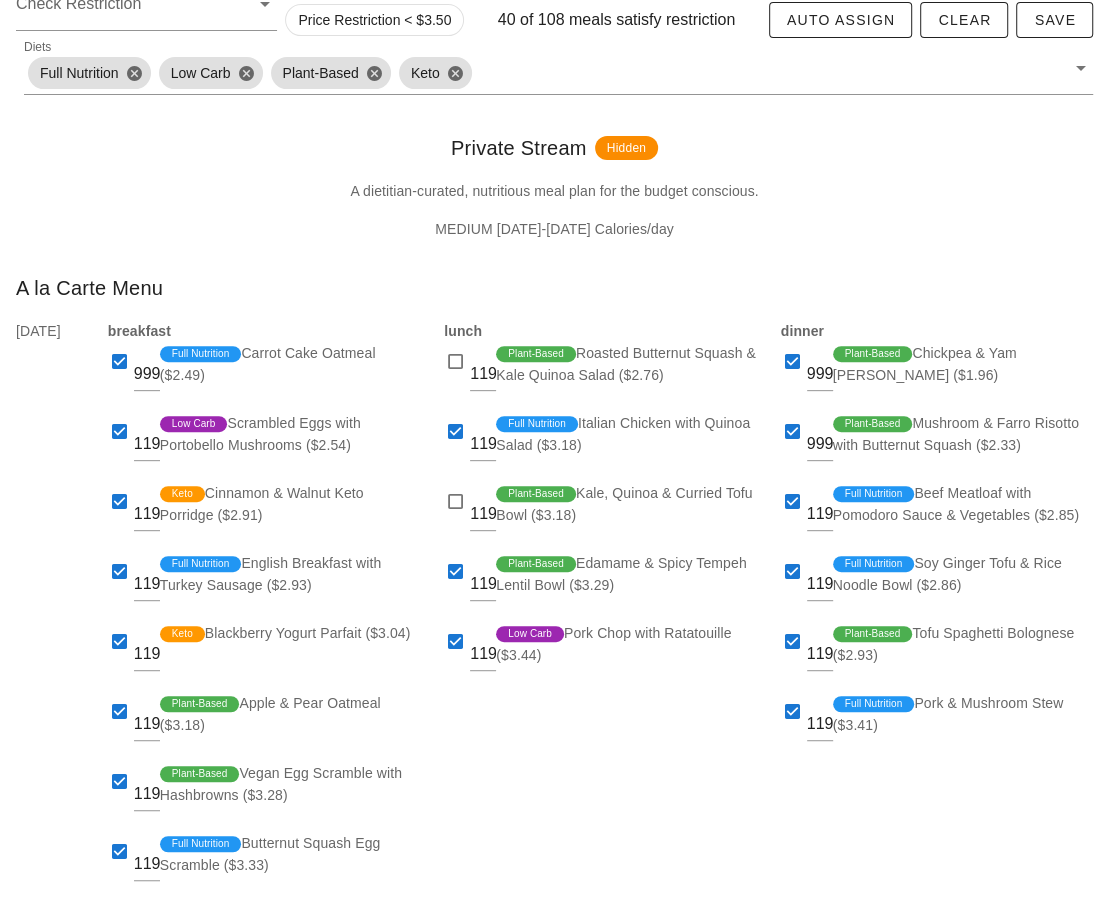 scroll, scrollTop: 0, scrollLeft: 0, axis: both 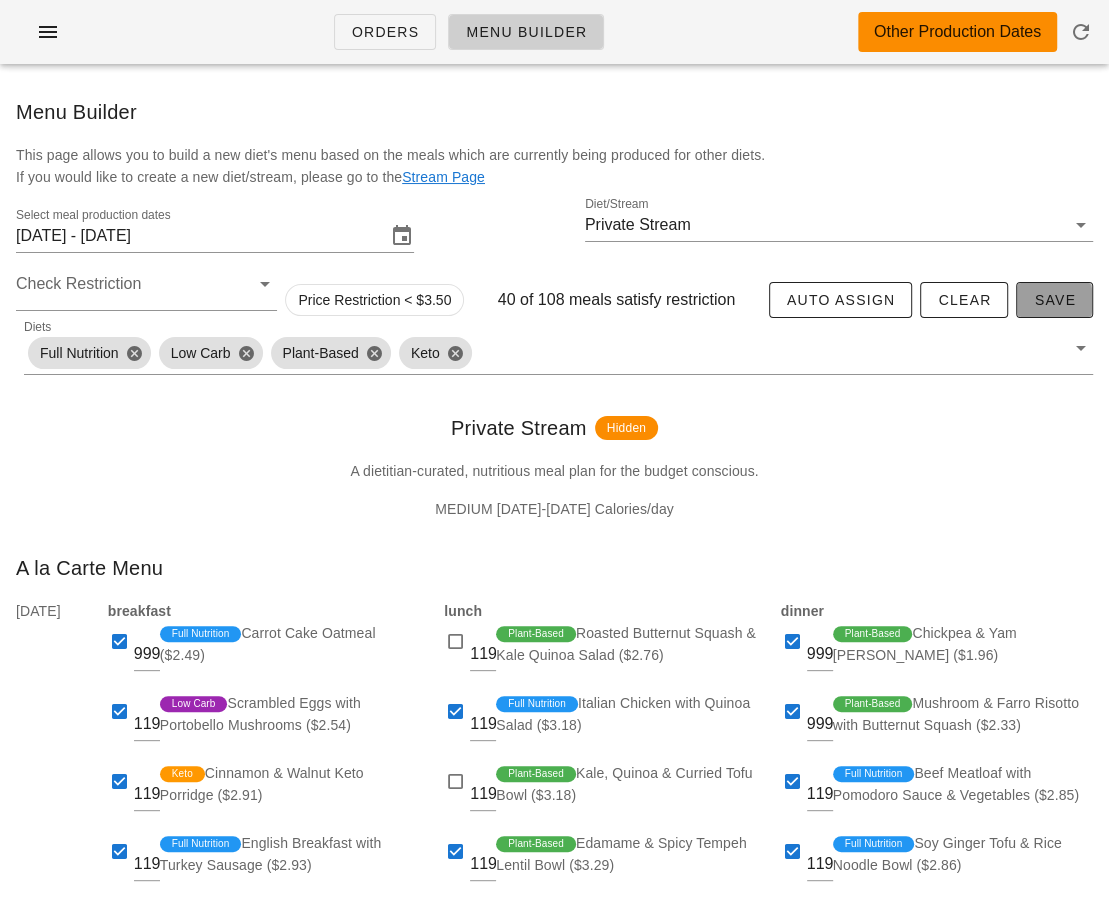 click on "Save" at bounding box center [1054, 300] 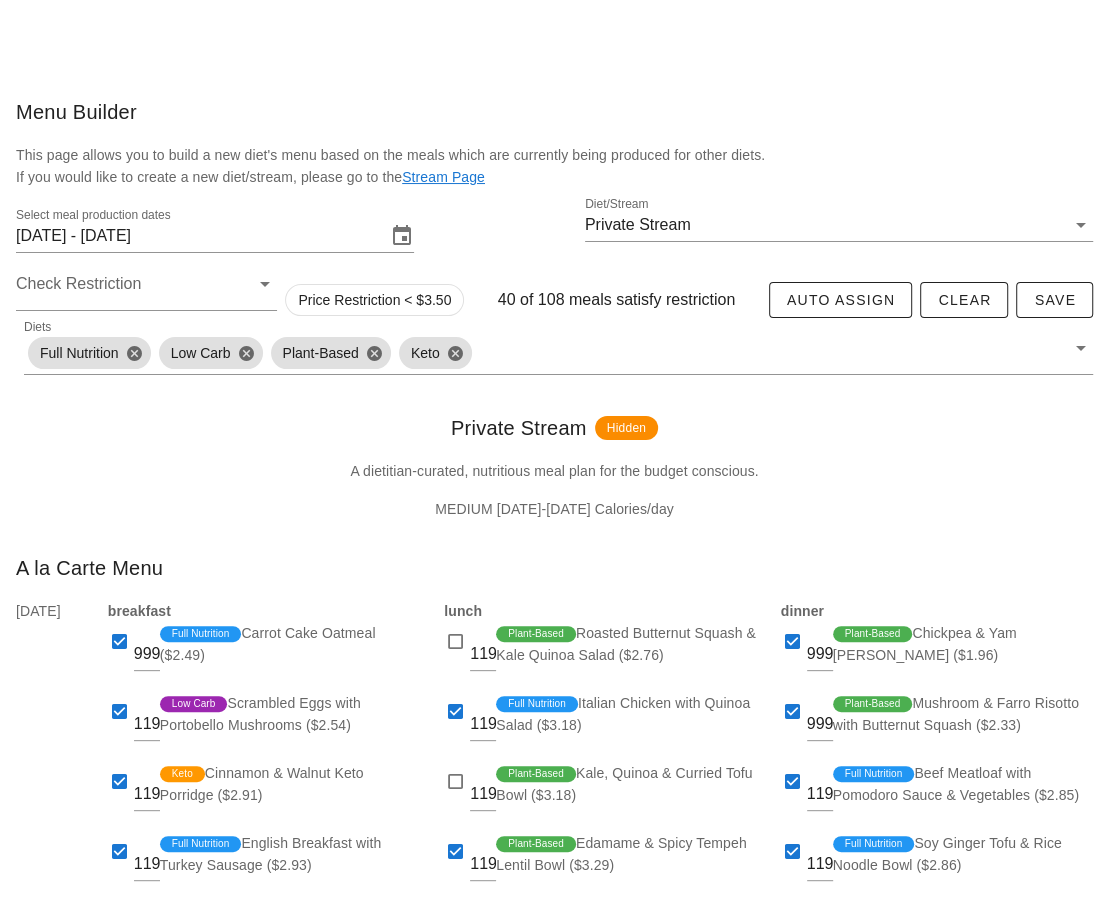 scroll, scrollTop: 1040, scrollLeft: 0, axis: vertical 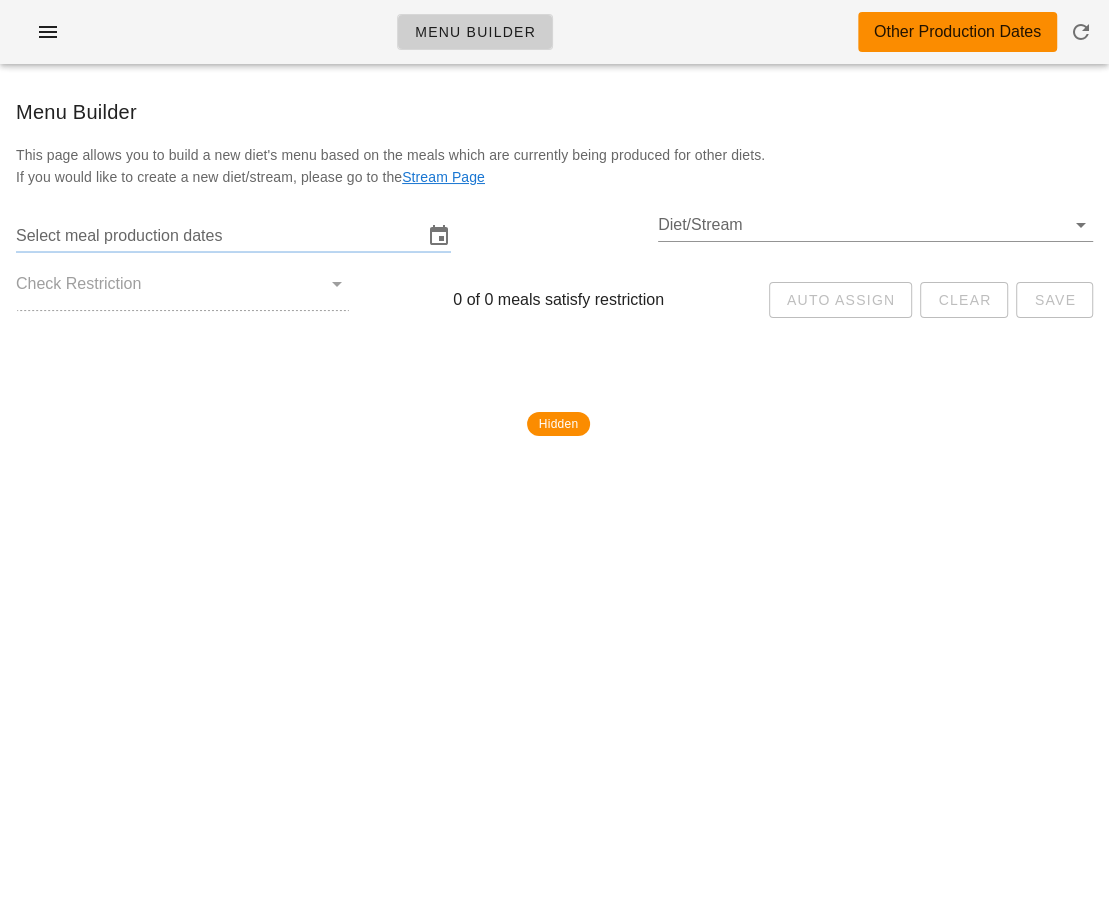 type on "[DATE] - [DATE]" 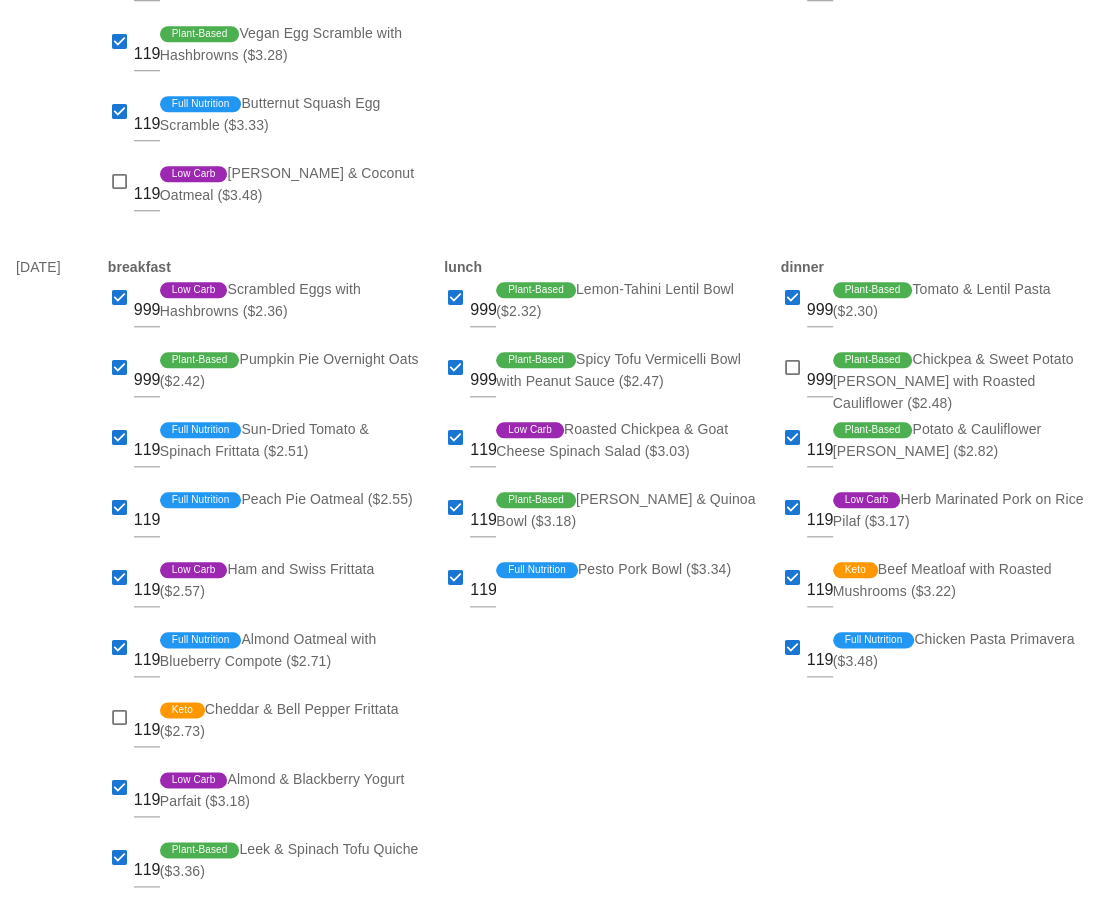 scroll, scrollTop: 1040, scrollLeft: 0, axis: vertical 